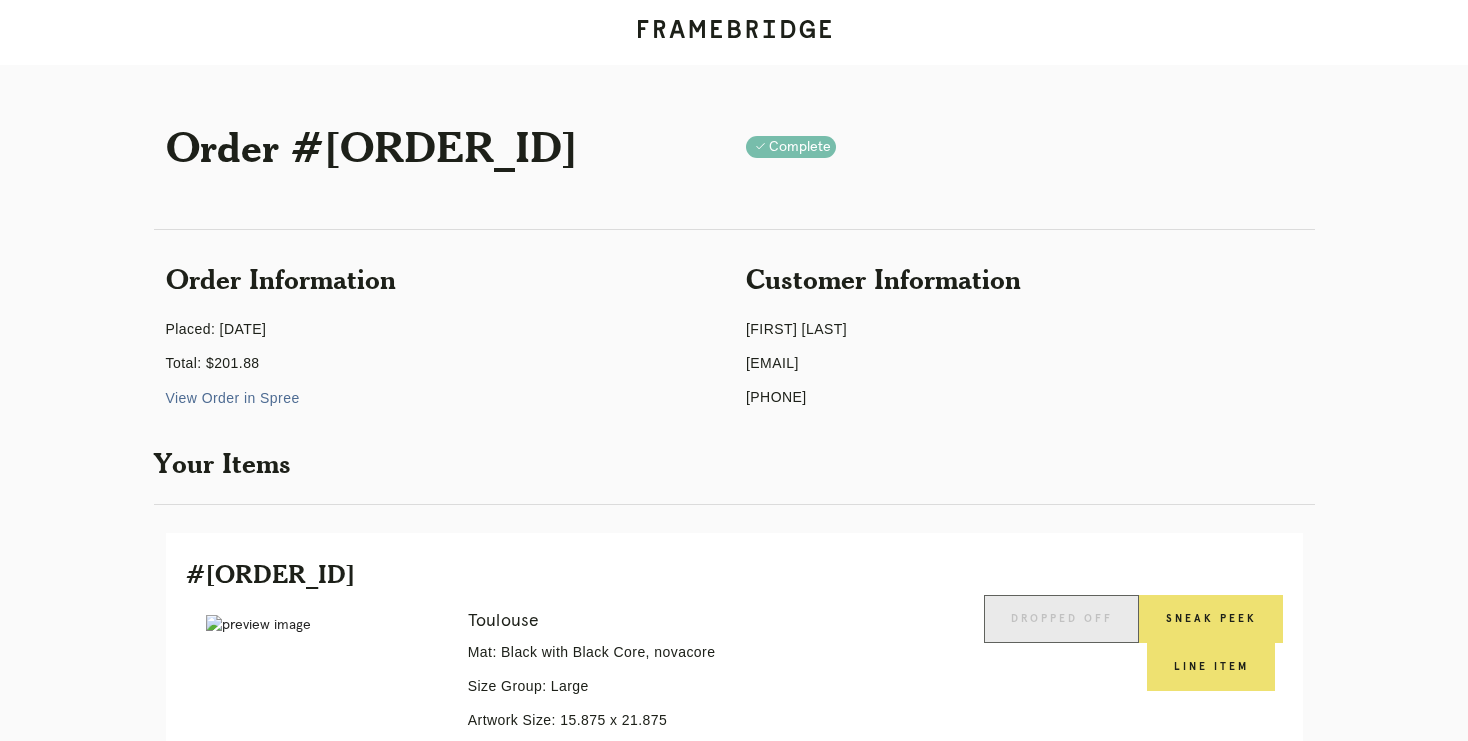 scroll, scrollTop: 121, scrollLeft: 0, axis: vertical 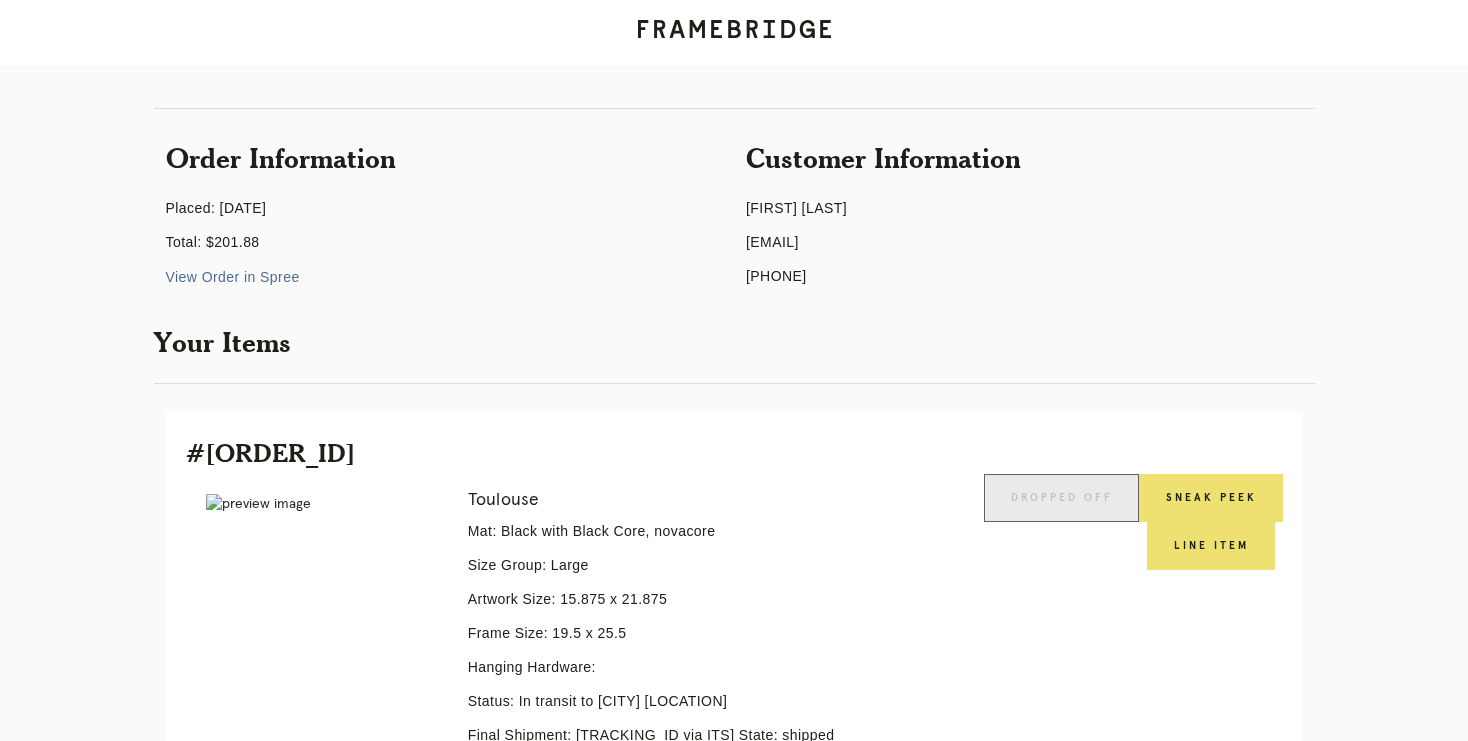 click on "Orders" at bounding box center (76, 904) 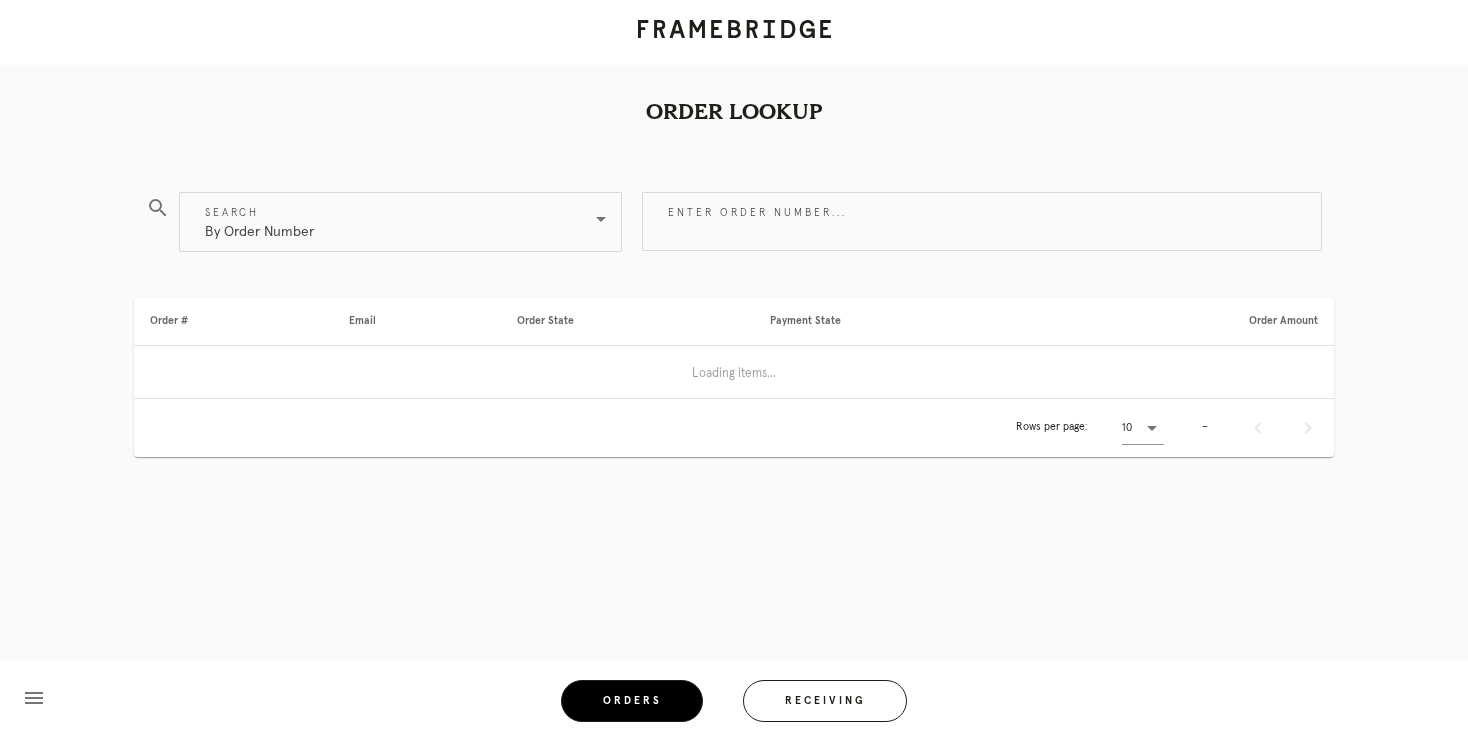 scroll, scrollTop: 0, scrollLeft: 0, axis: both 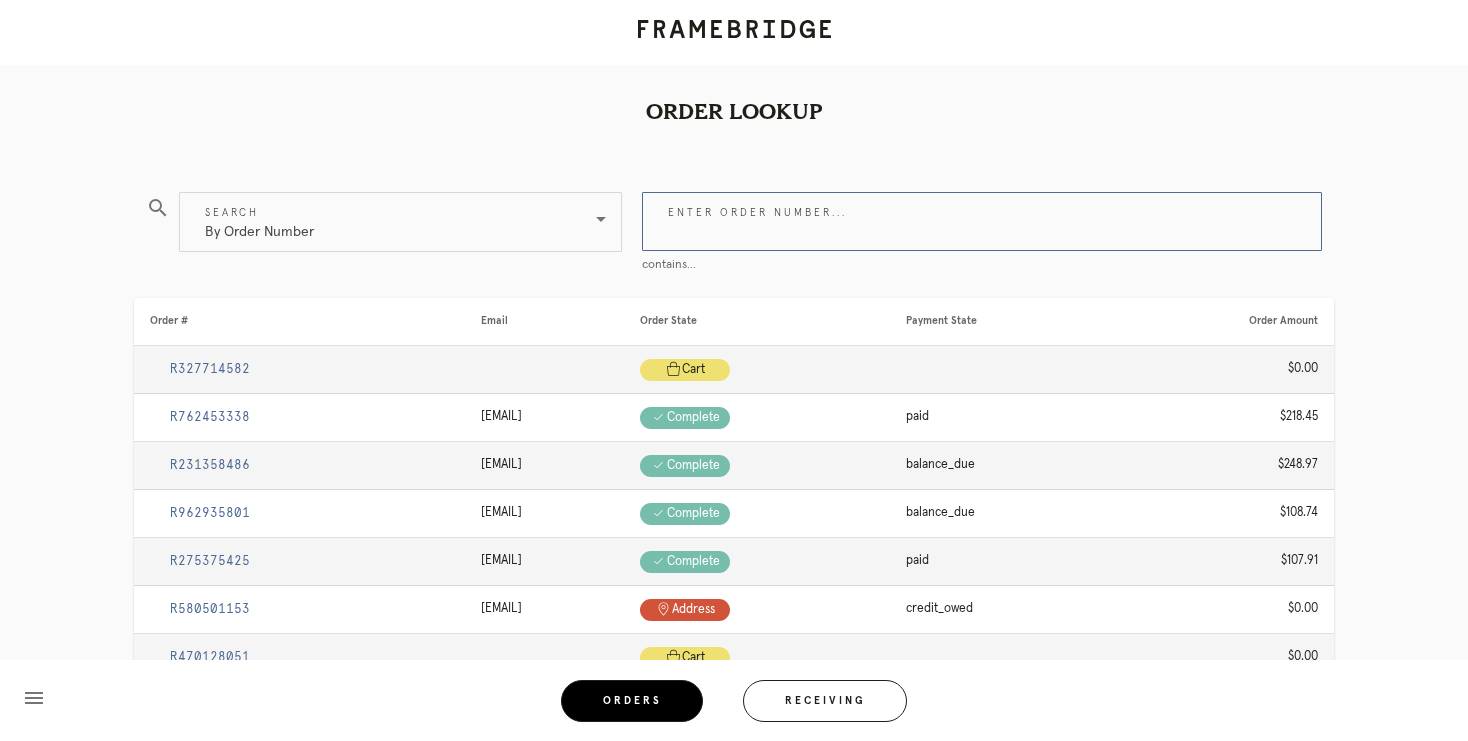 click on "Enter order number..." at bounding box center (982, 221) 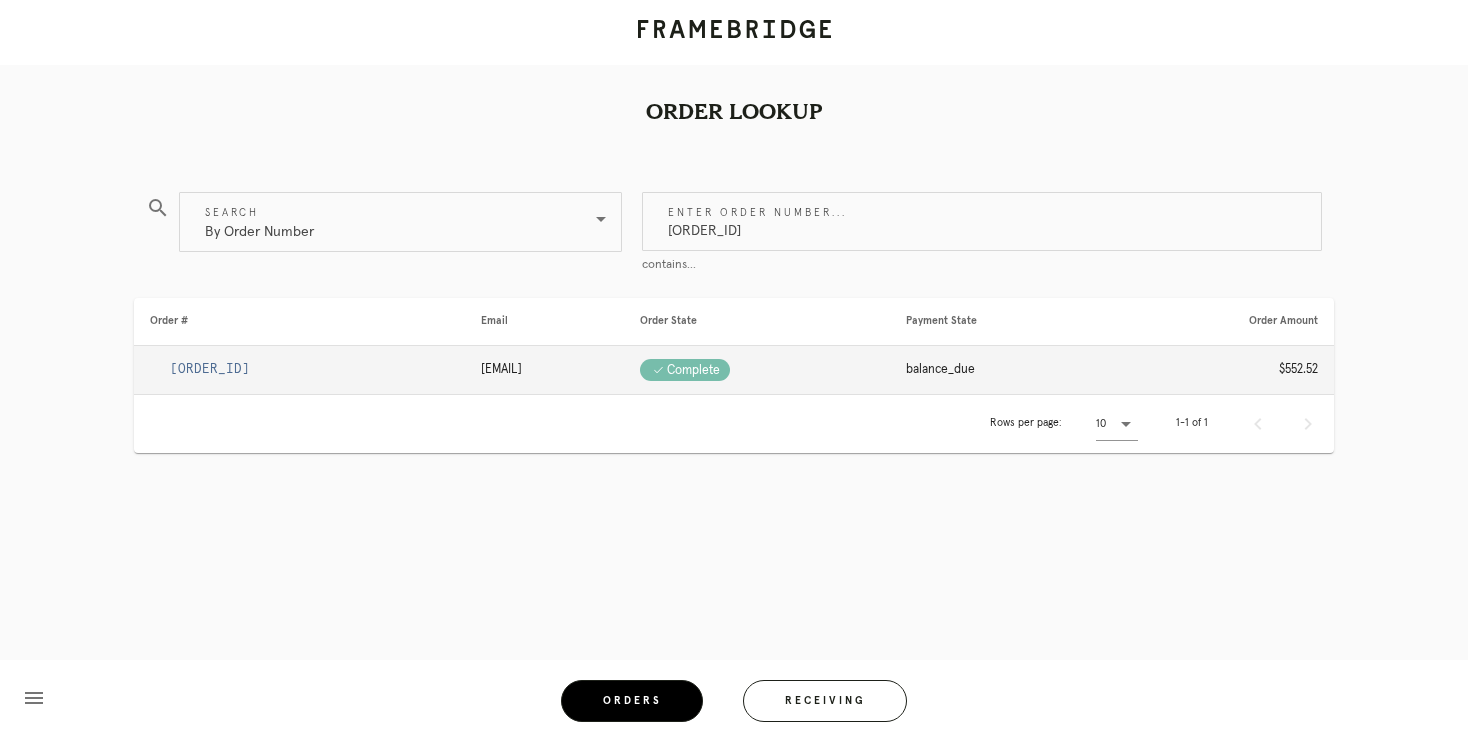 type on "[ORDER_ID]" 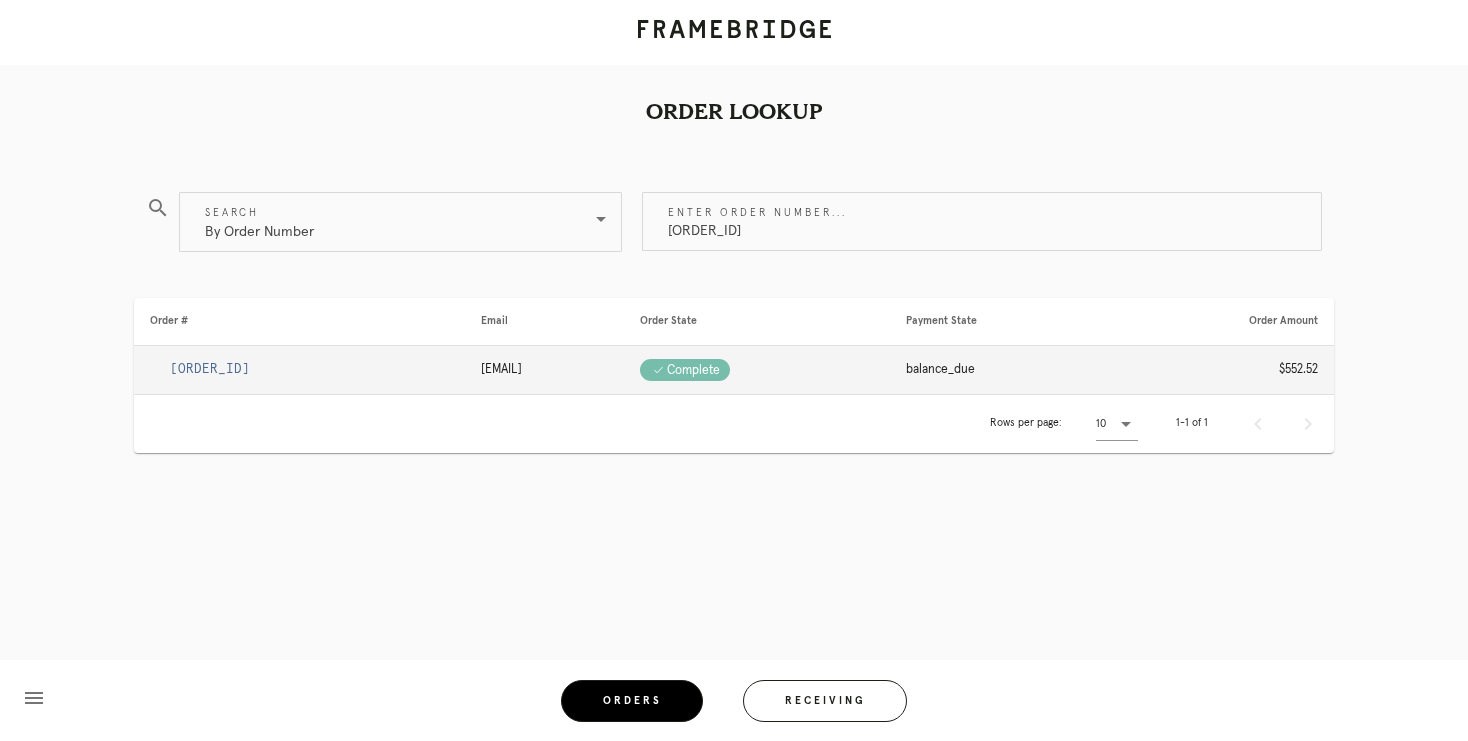 click on "[ORDER_ID]" at bounding box center [210, 369] 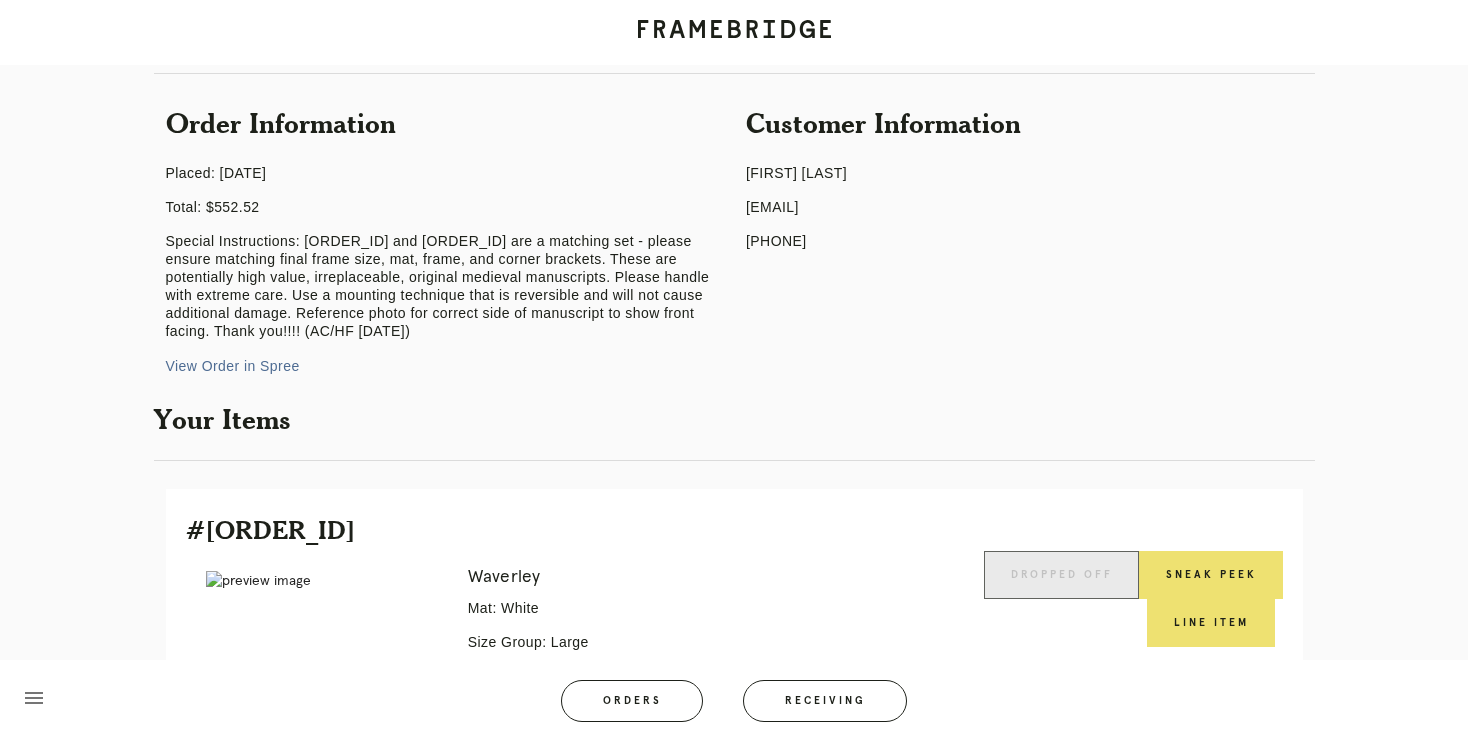 scroll, scrollTop: 77, scrollLeft: 0, axis: vertical 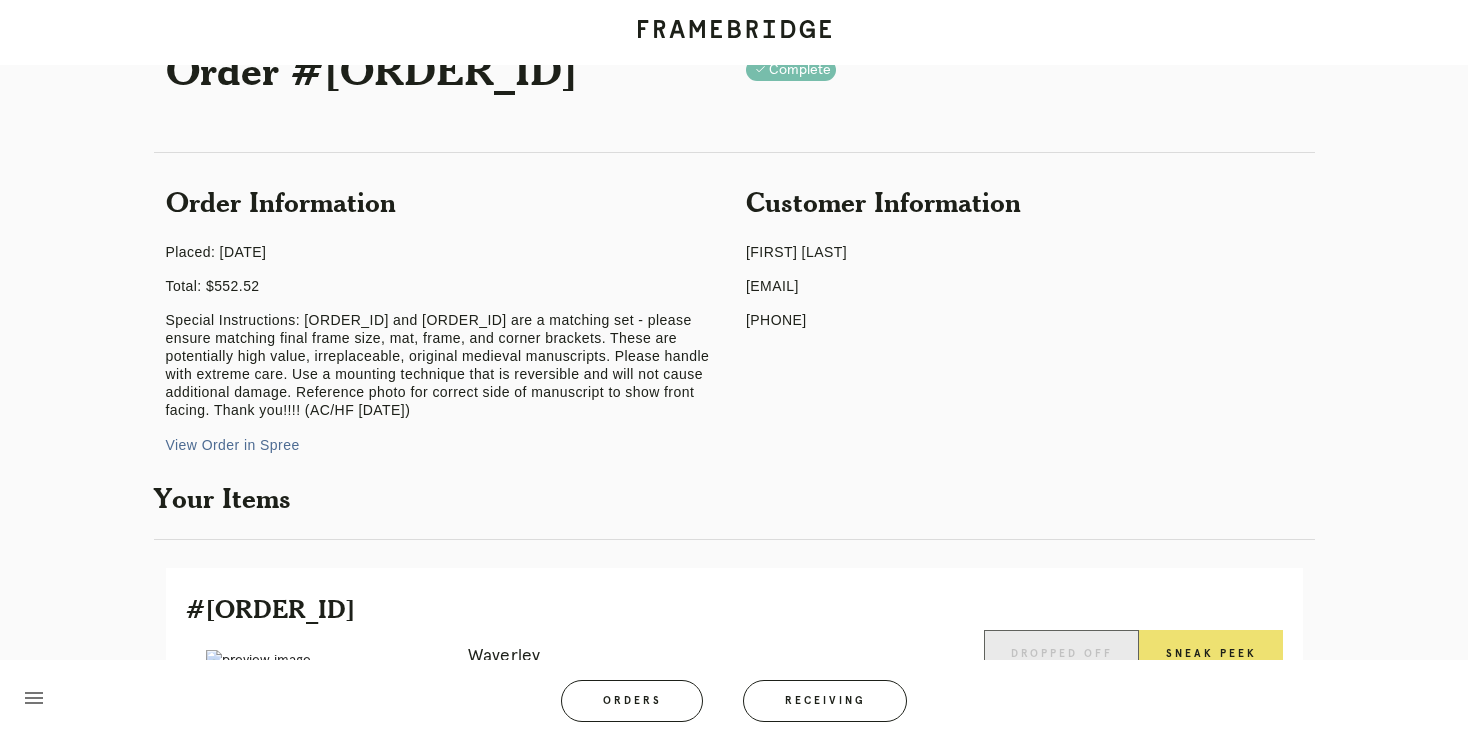 click on "View Order in Spree" at bounding box center [233, 445] 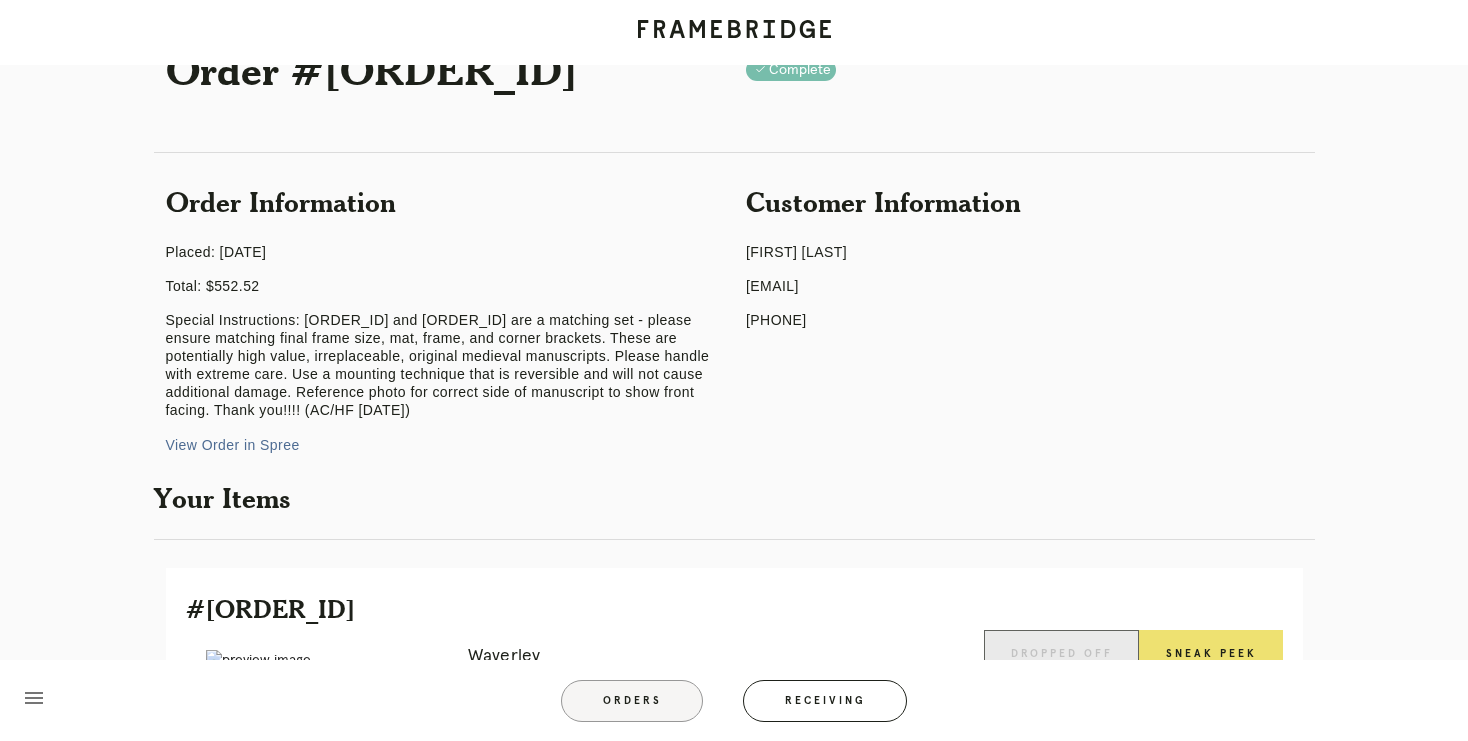 click on "Orders" at bounding box center [632, 701] 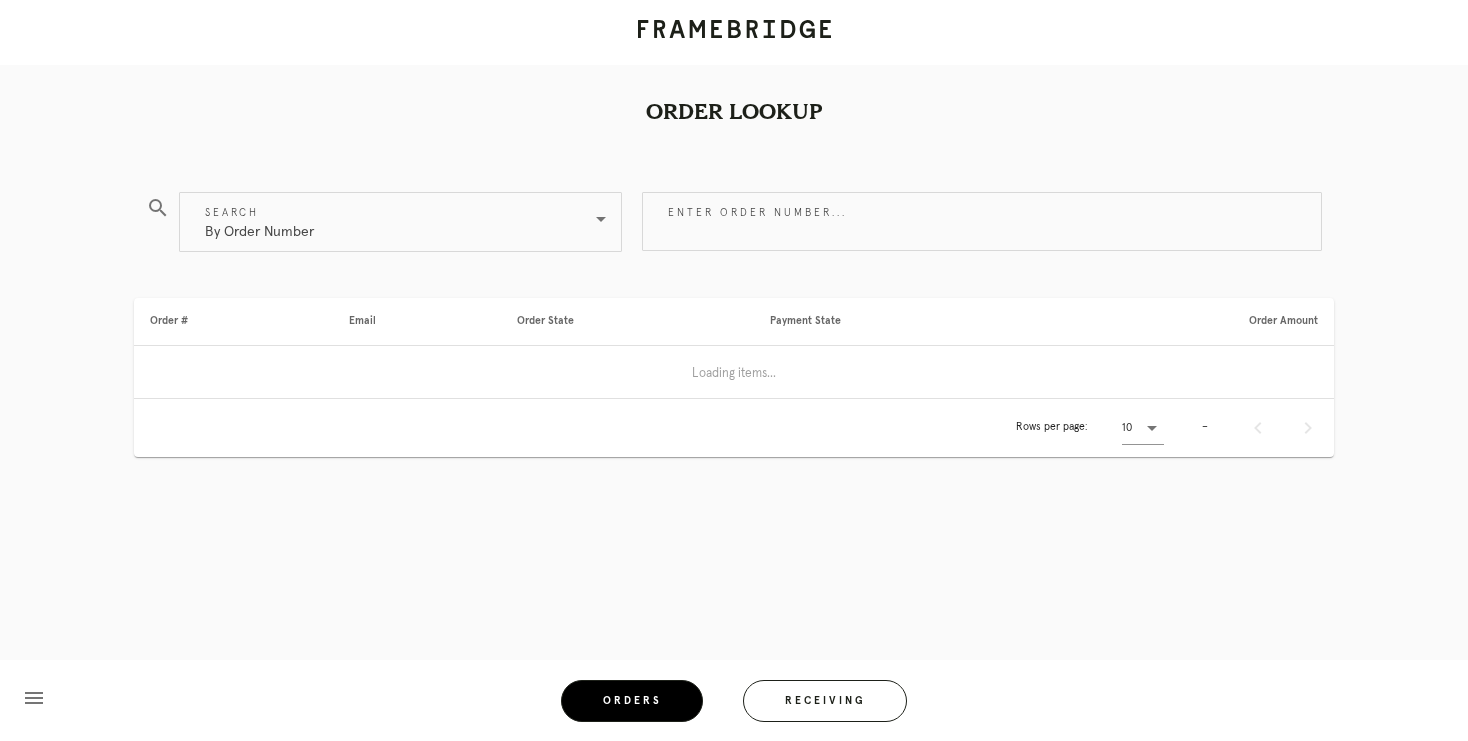 scroll, scrollTop: 0, scrollLeft: 0, axis: both 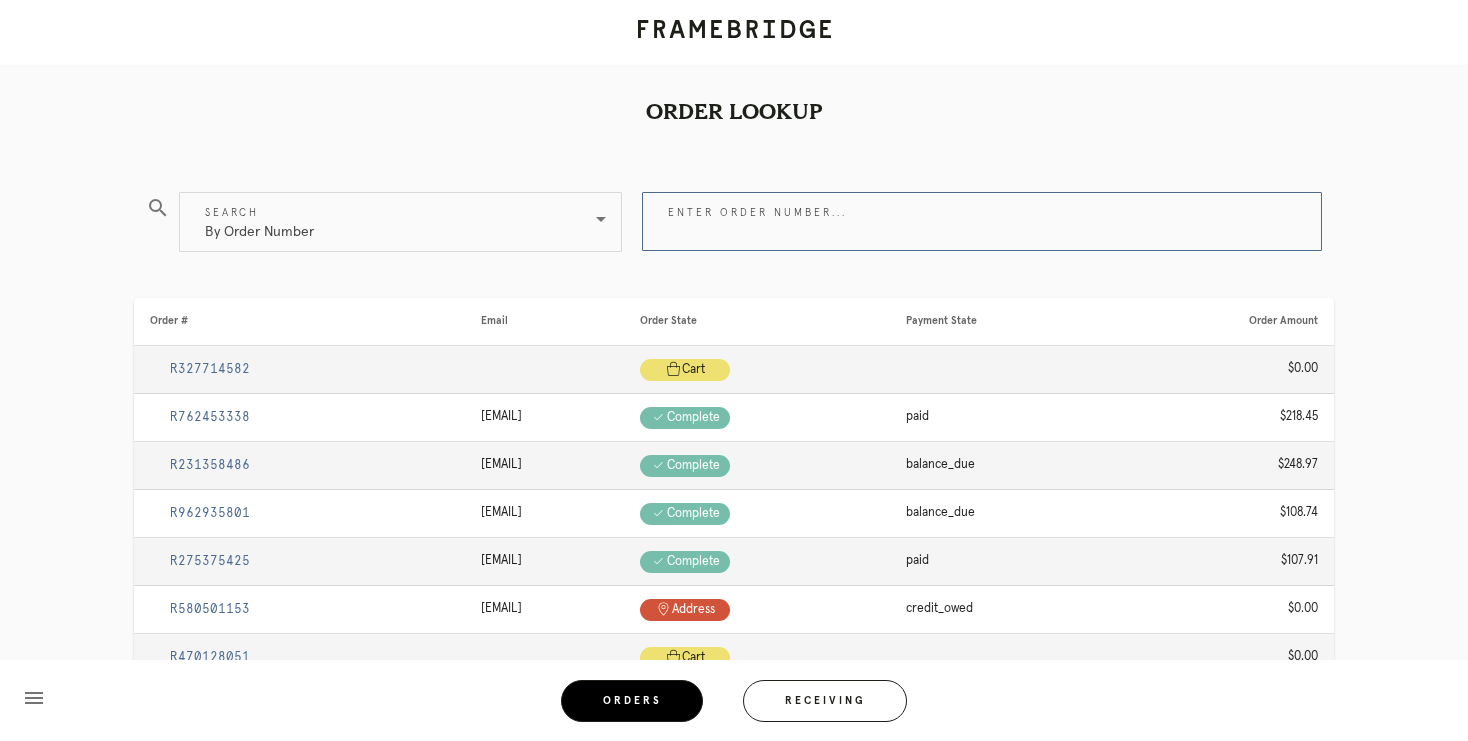 click on "Enter order number..." at bounding box center (982, 221) 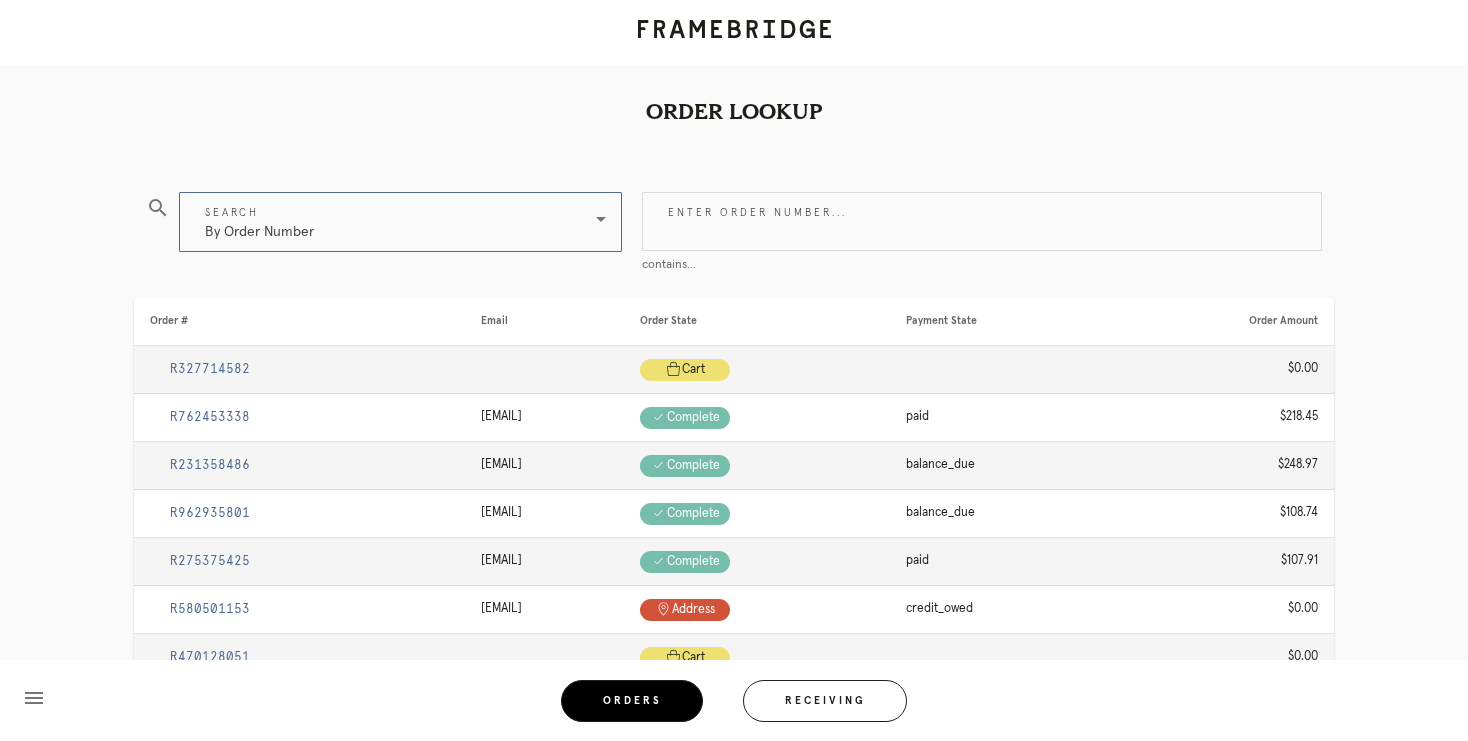 click on "By Order Number" at bounding box center [386, 222] 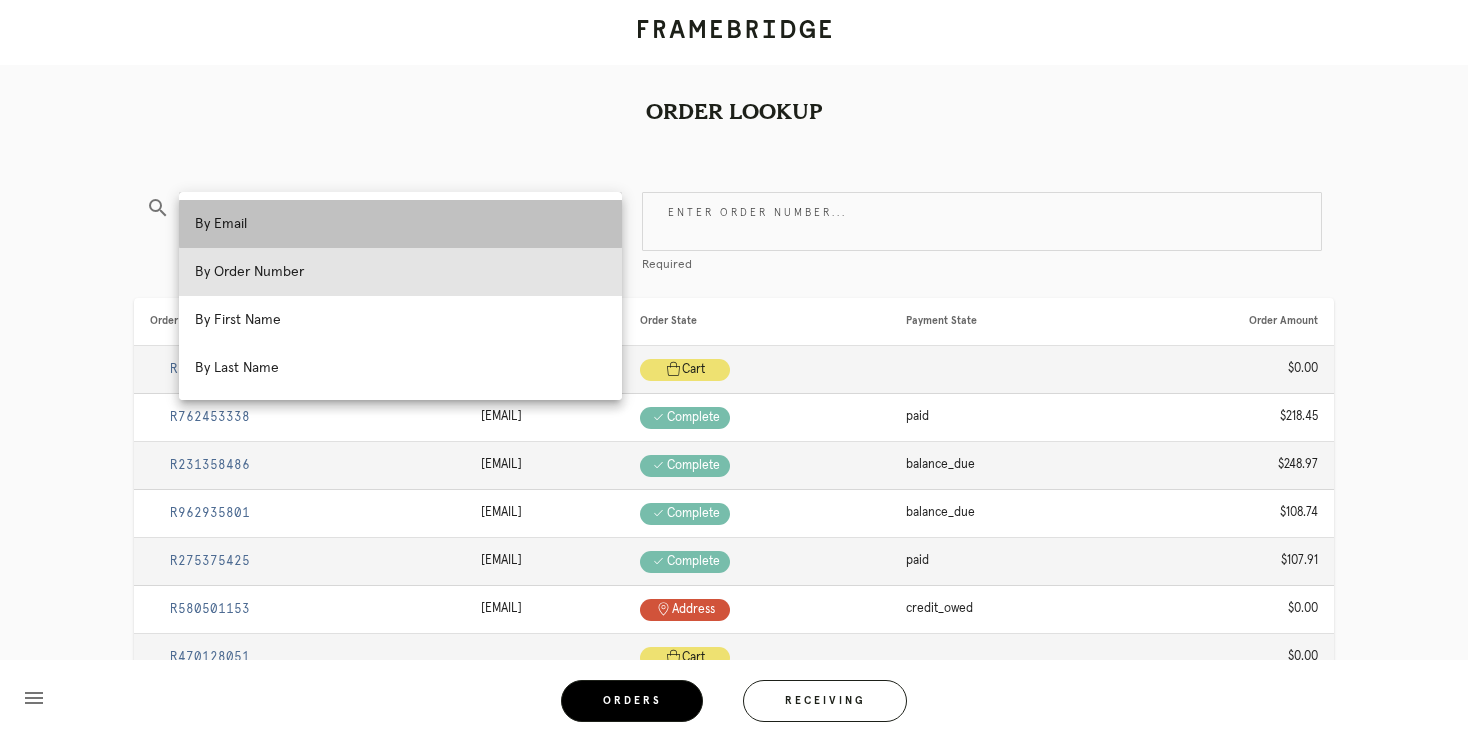 click on "By Email" at bounding box center (400, 224) 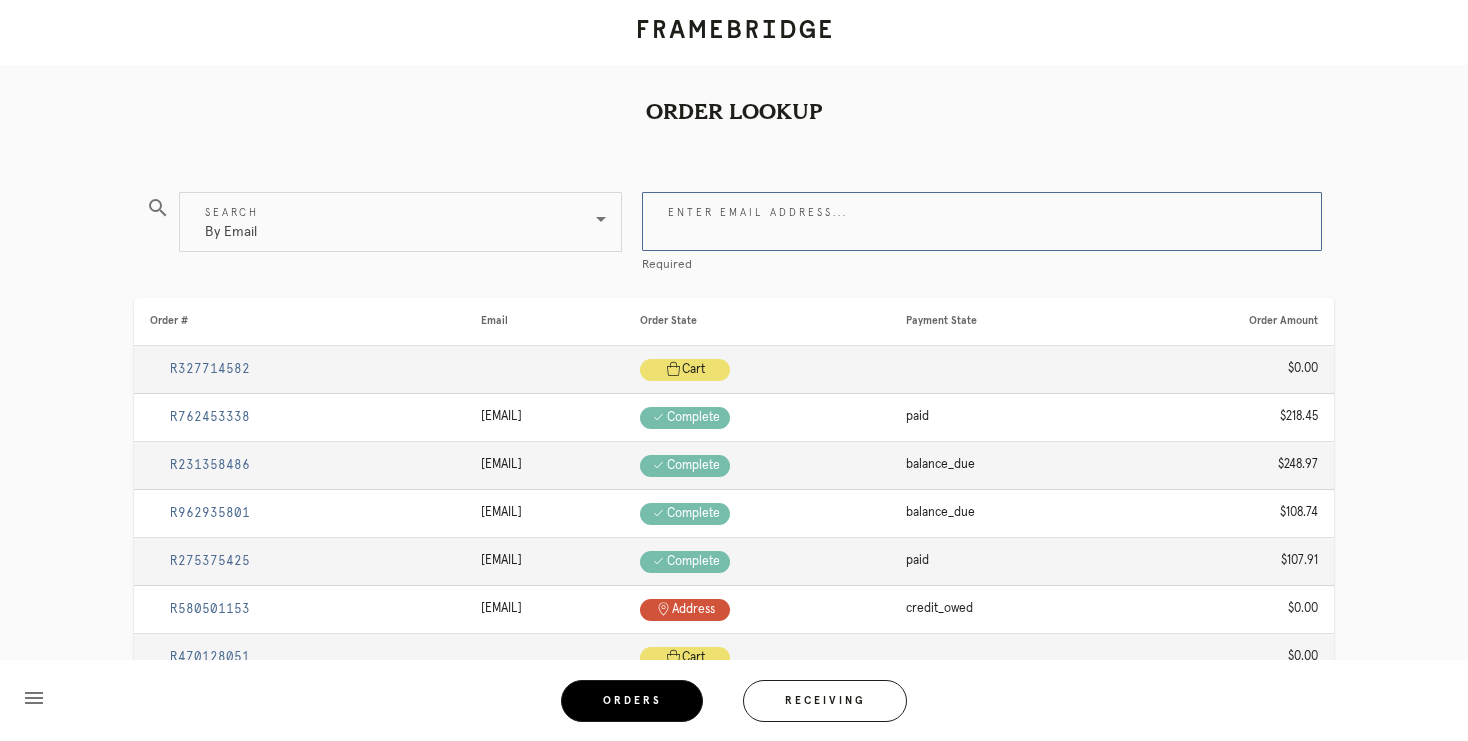 click on "Enter email address..." at bounding box center [982, 221] 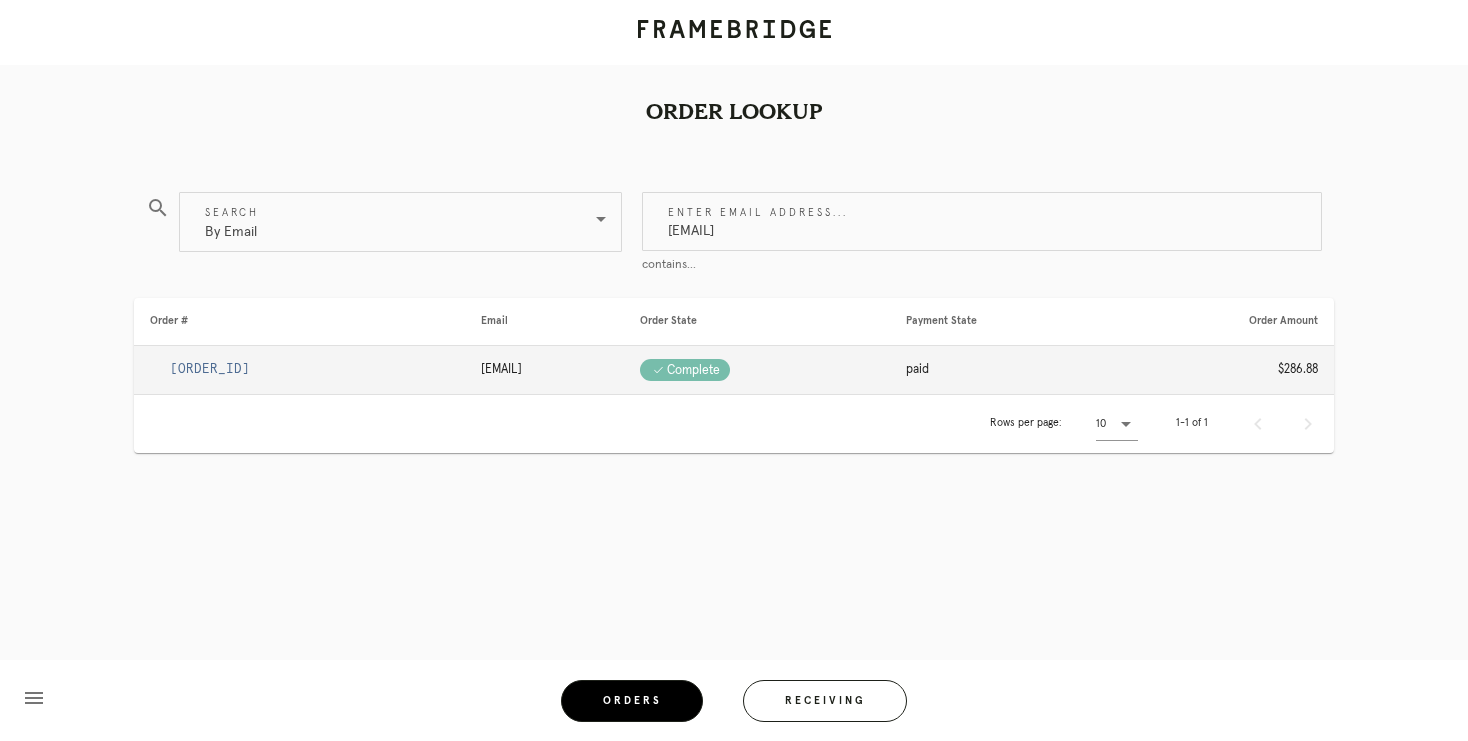 type on "kevschultz0@gmail.com" 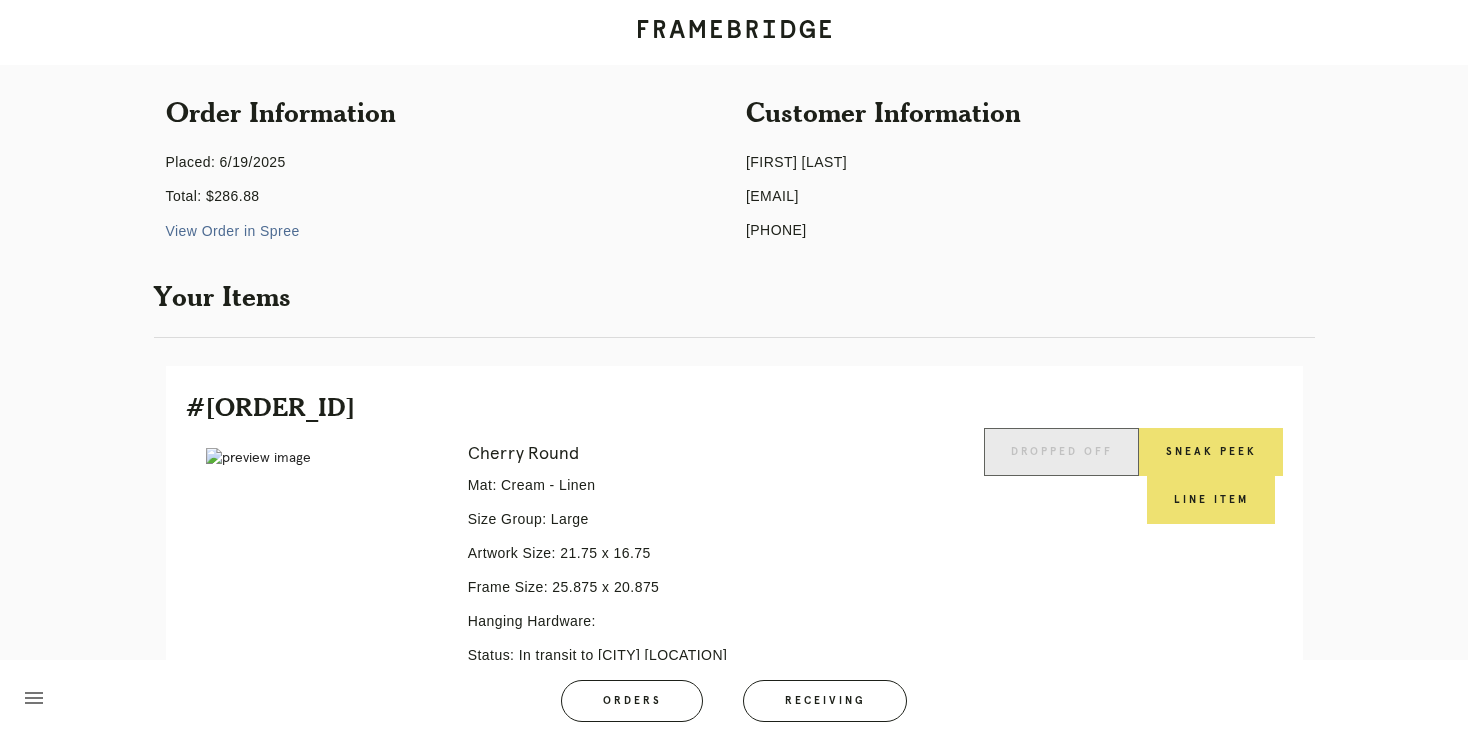 scroll, scrollTop: 190, scrollLeft: 0, axis: vertical 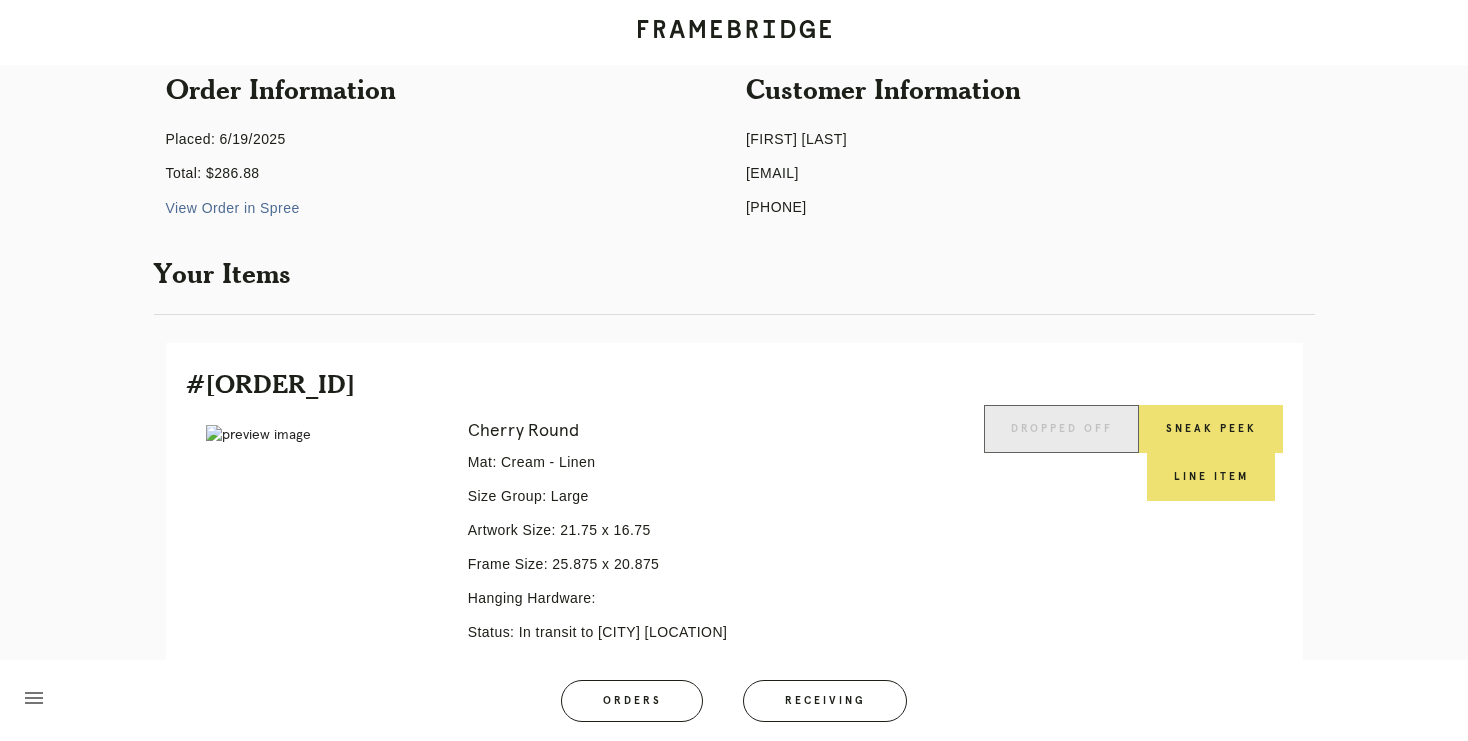 click on "View Order in Spree" at bounding box center [233, 208] 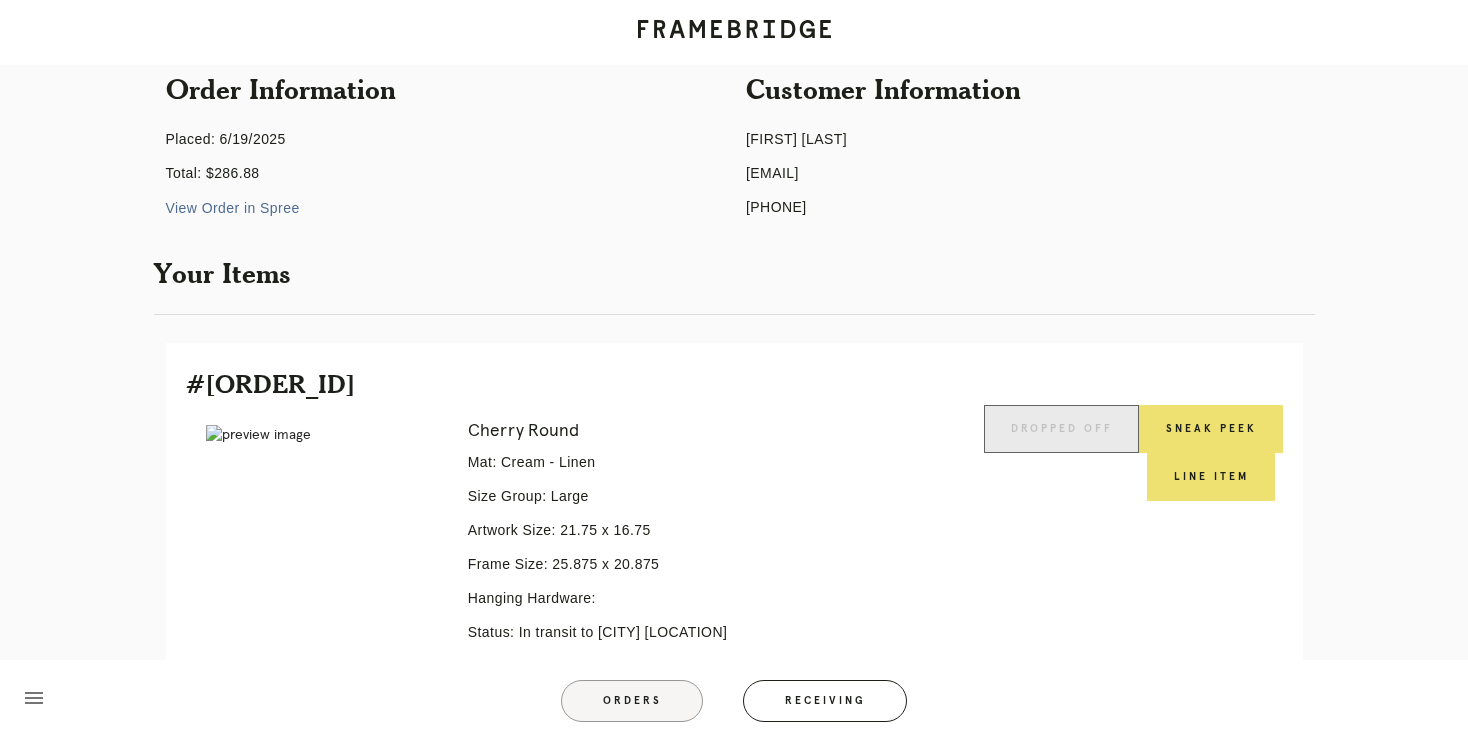 click on "Orders" at bounding box center [632, 701] 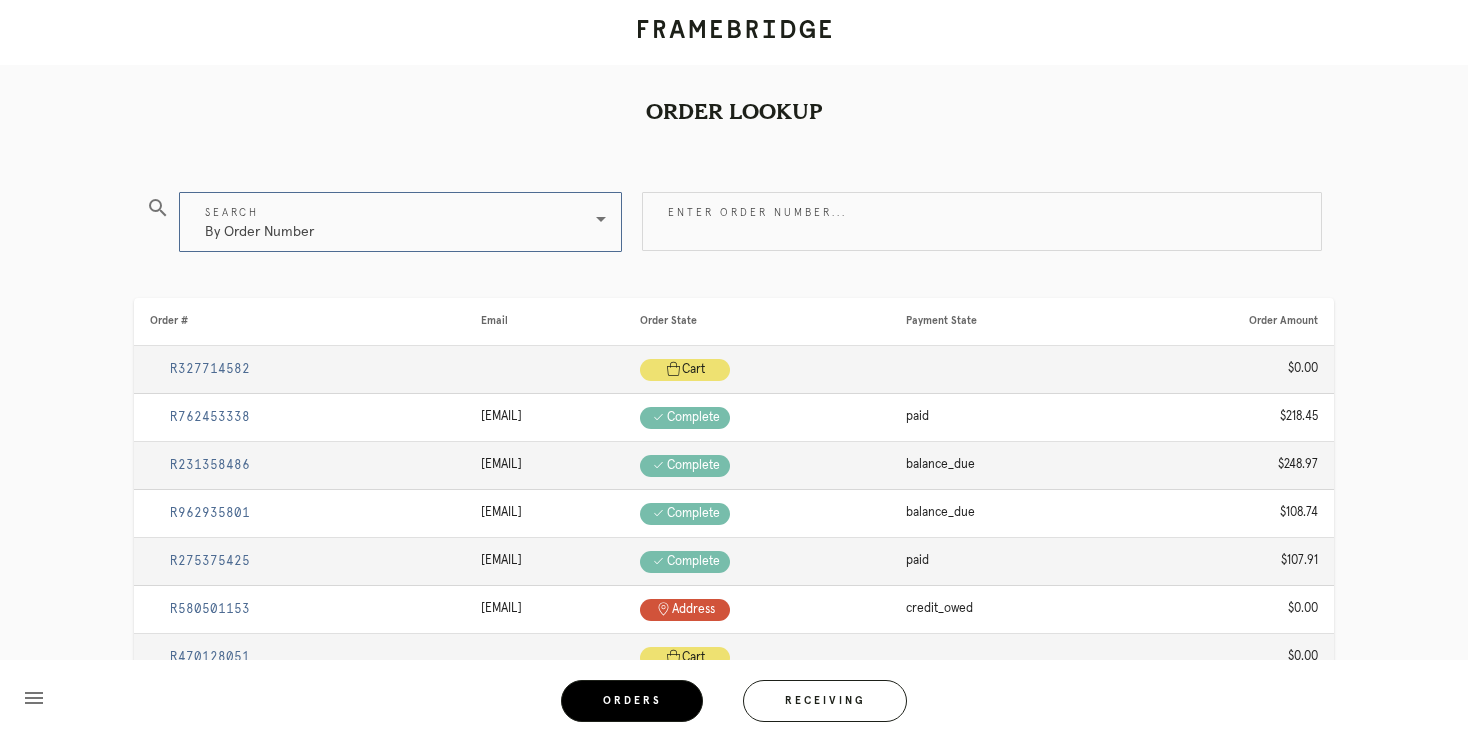 click on "By Order Number" at bounding box center [386, 222] 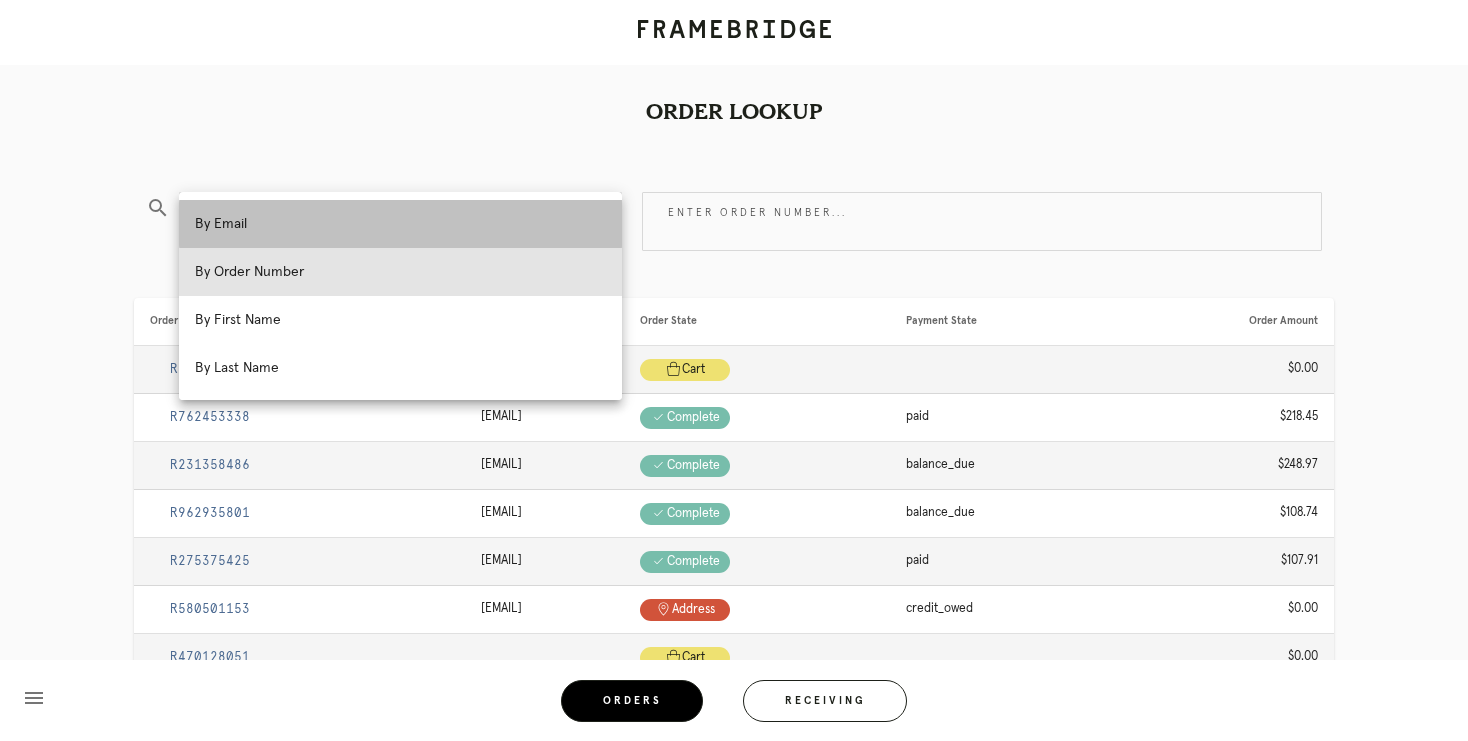 click on "By Email" at bounding box center [400, 224] 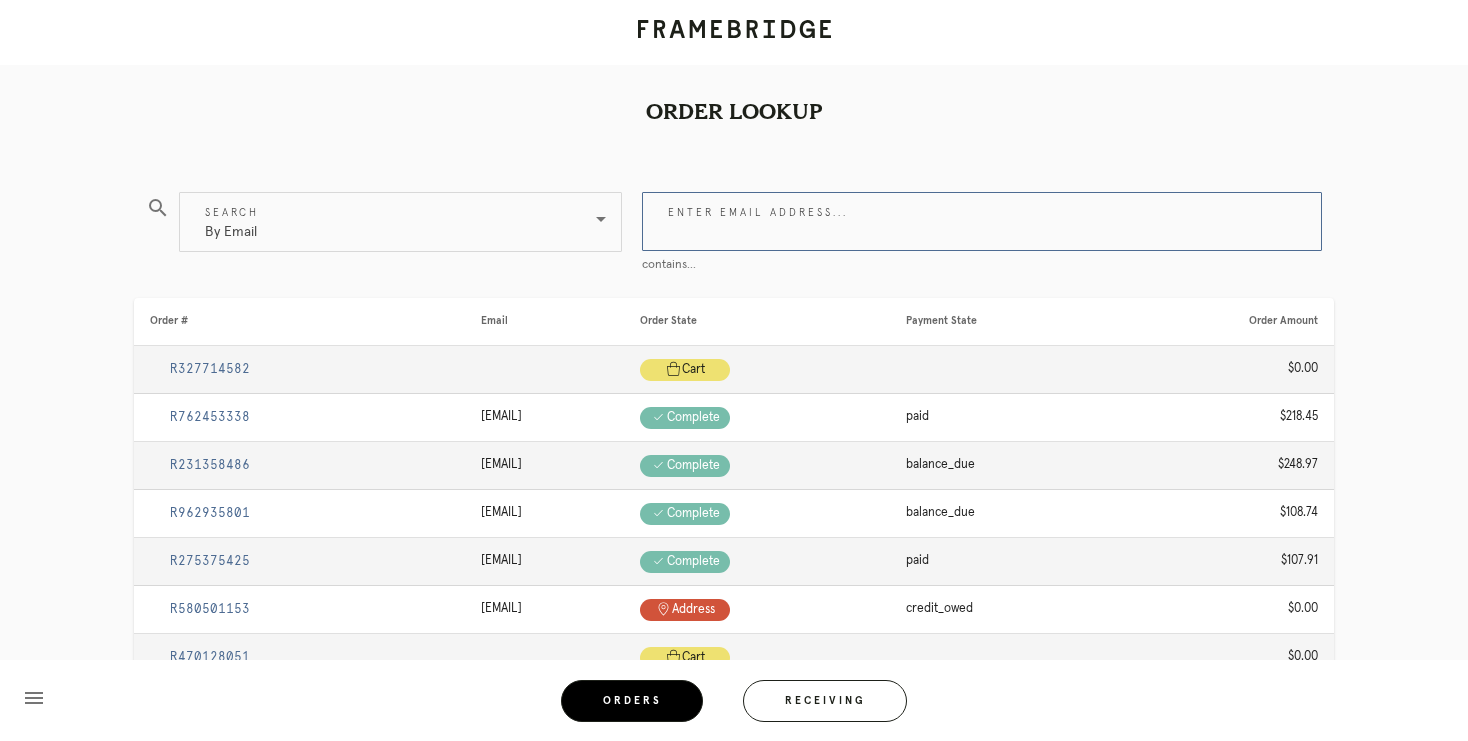 click on "Enter email address..." at bounding box center (982, 221) 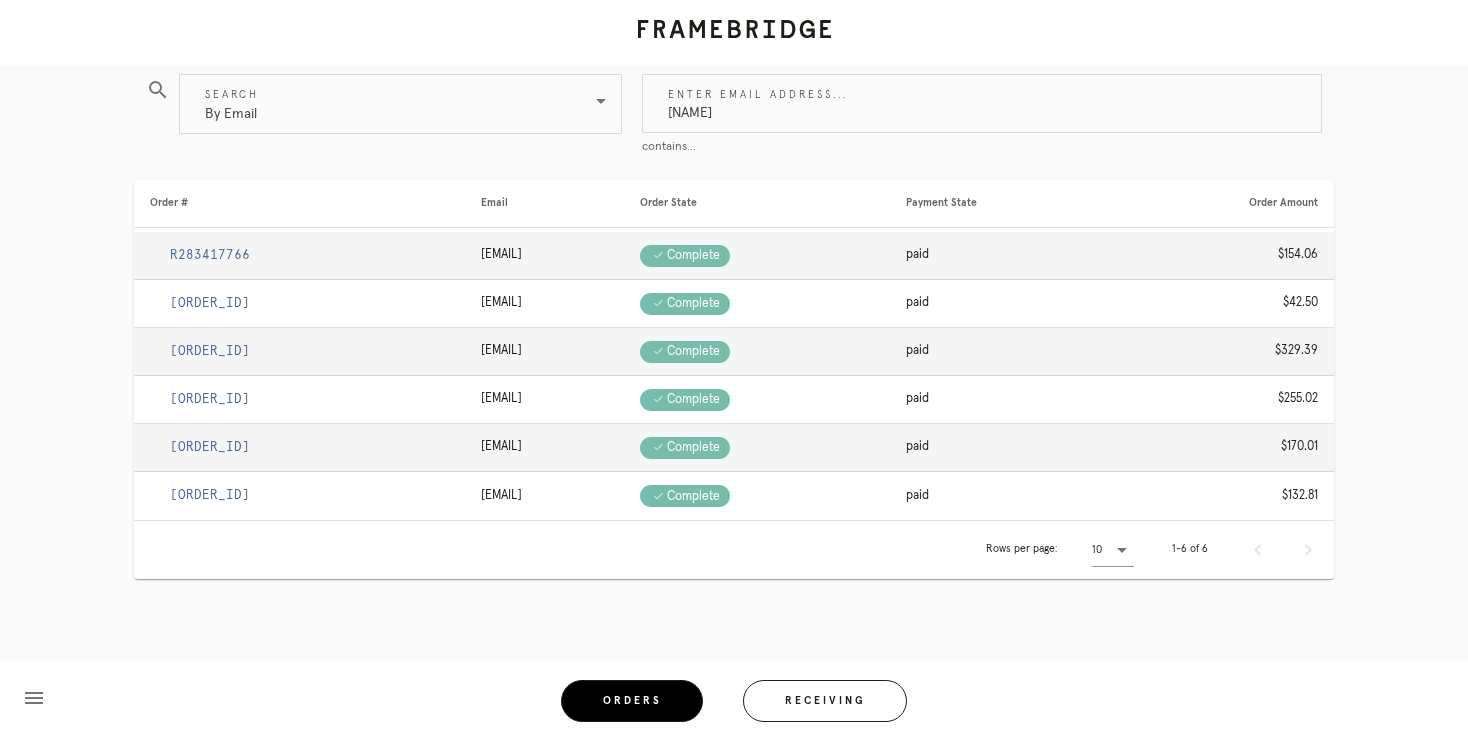 scroll, scrollTop: 114, scrollLeft: 0, axis: vertical 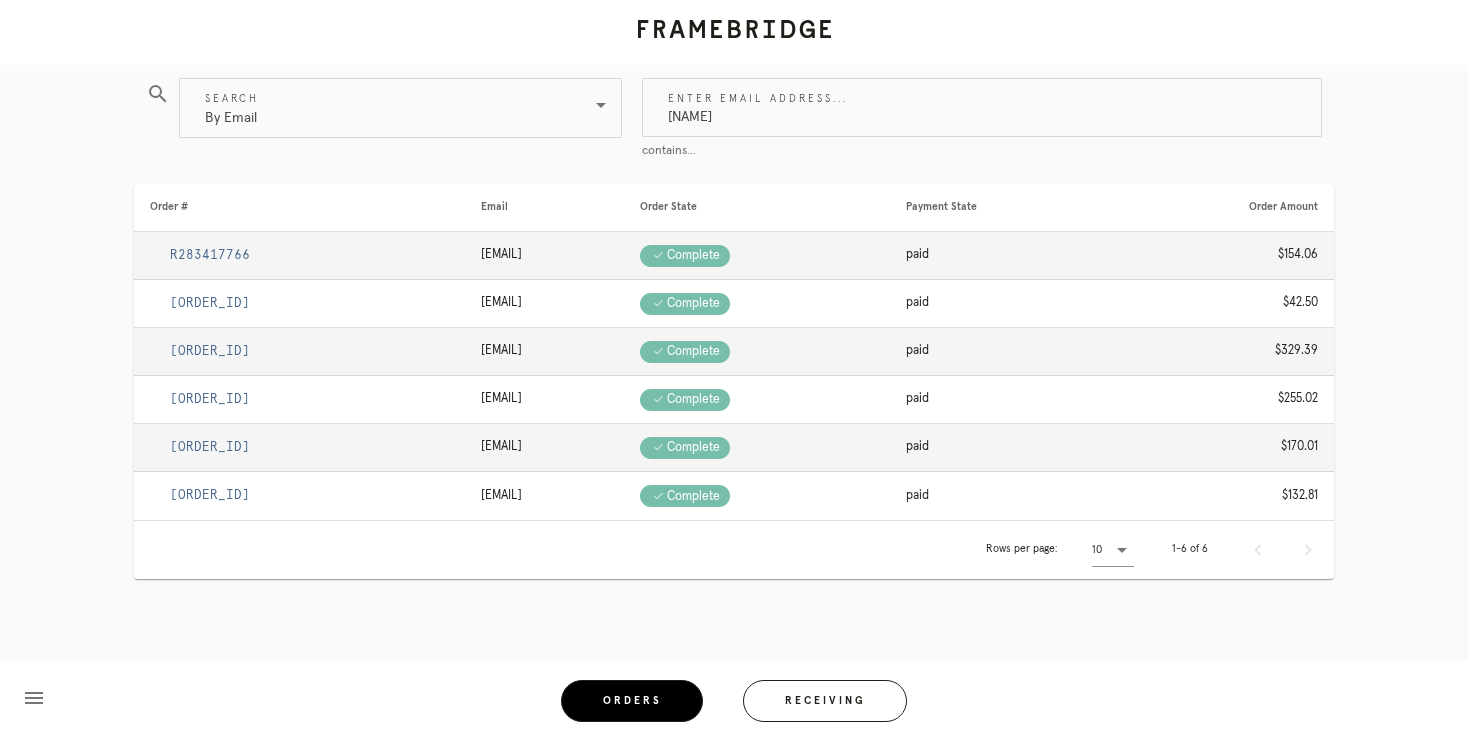 type on "drewseymour42" 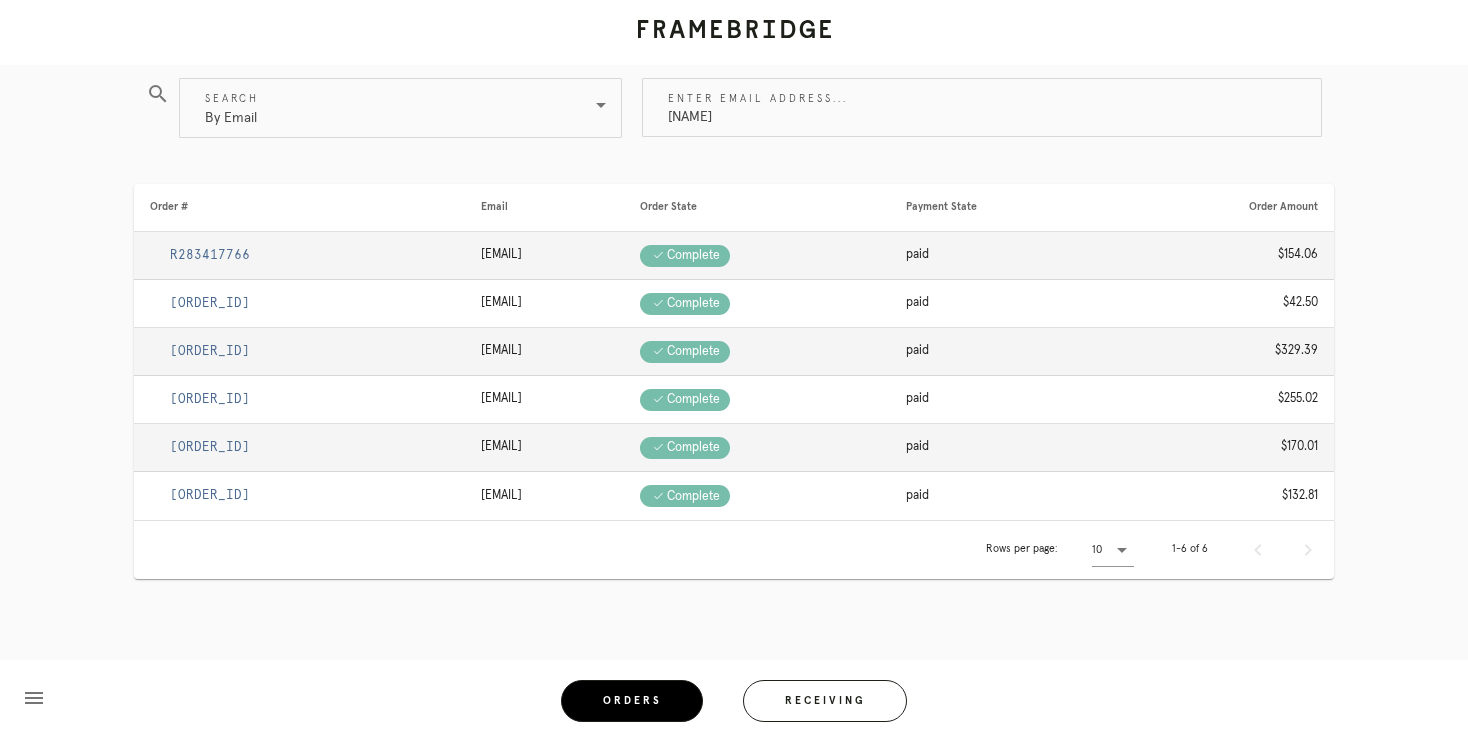 click on "R283417766" at bounding box center [210, 255] 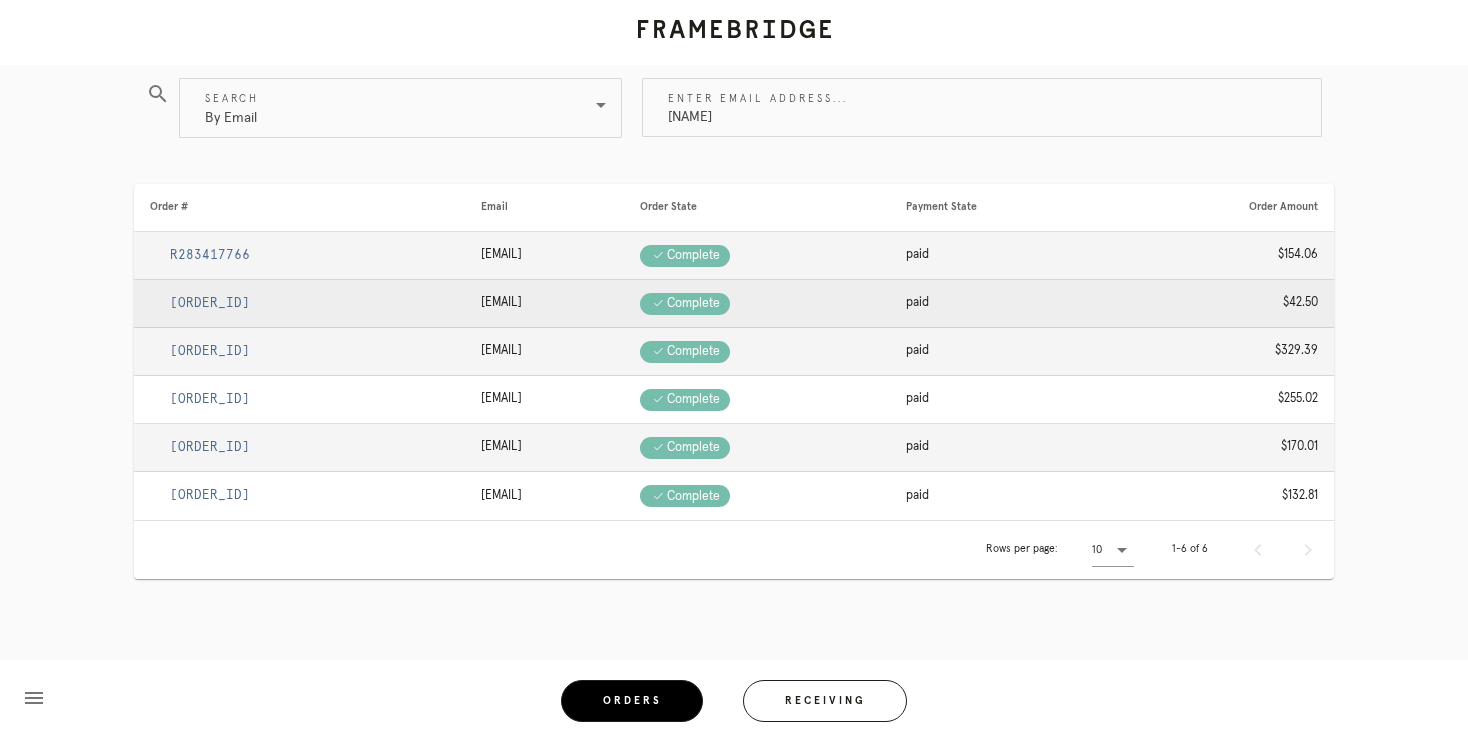click on "R815726150" at bounding box center [210, 303] 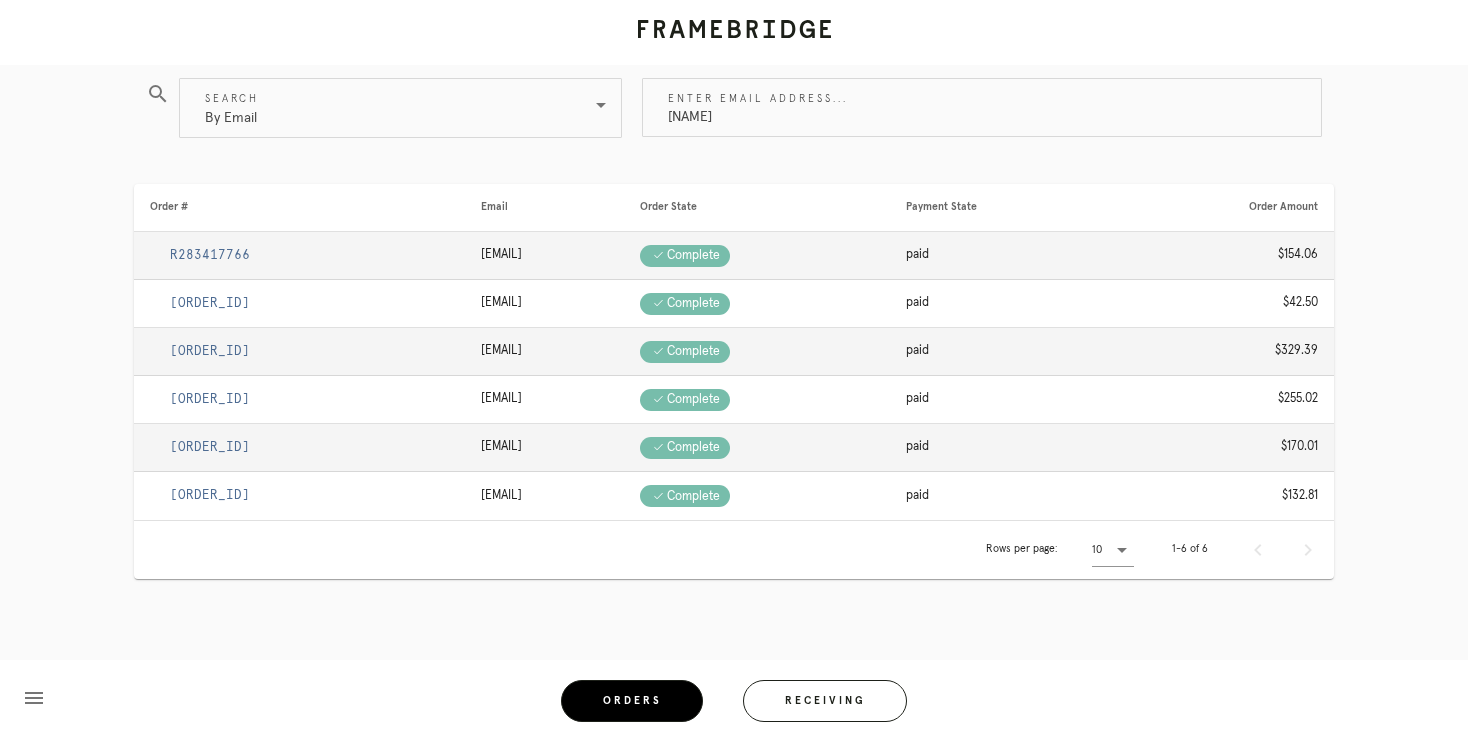 click on "R512276231" at bounding box center (299, 256) 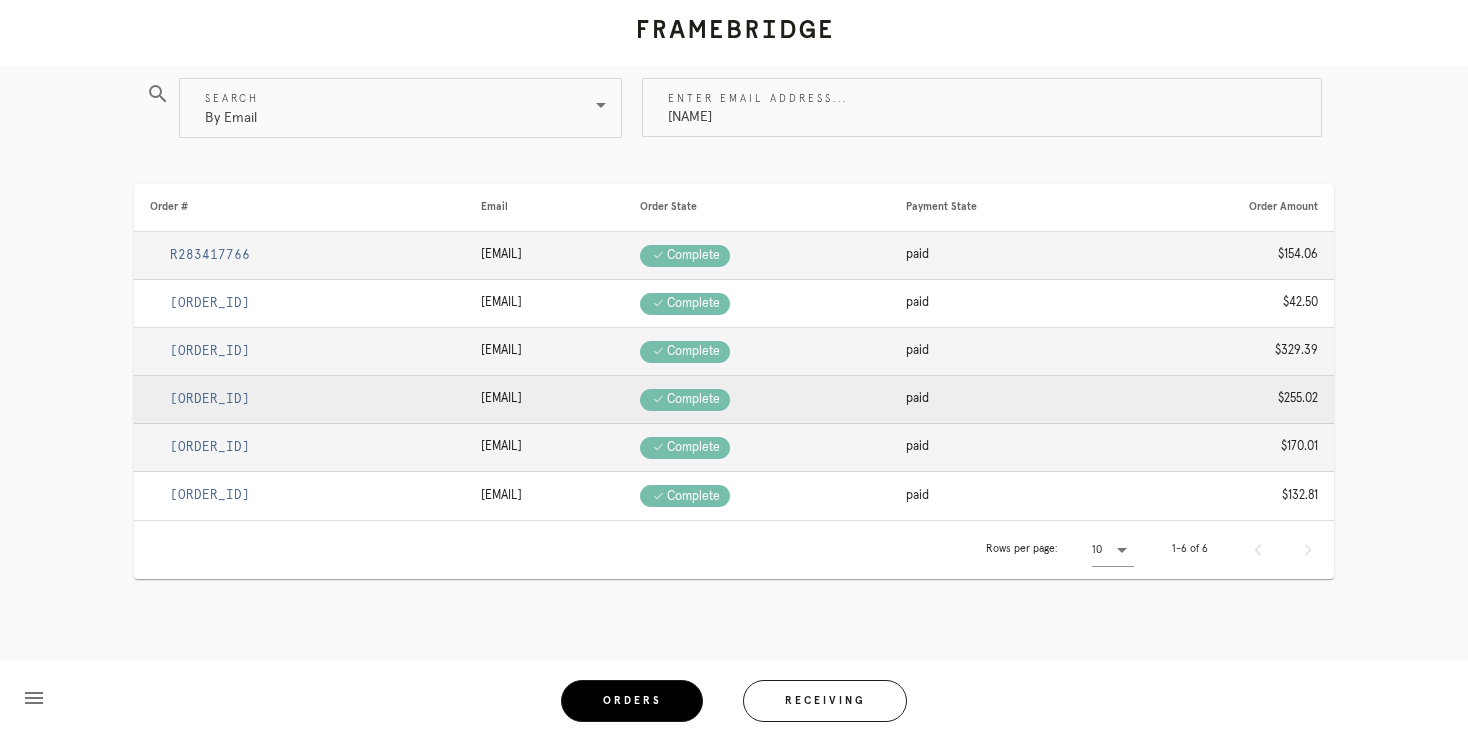 click on "R276893057" at bounding box center (210, 399) 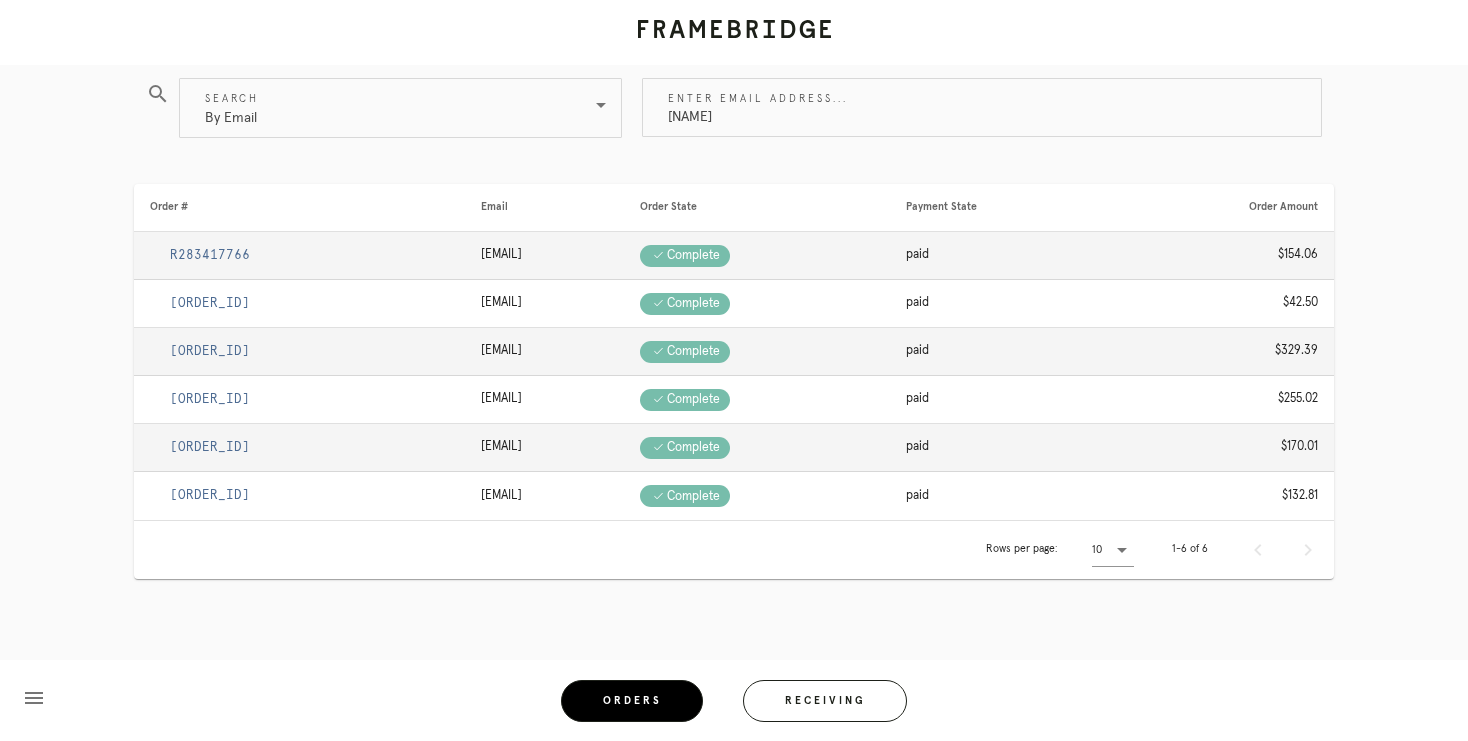 click on "R922989419" at bounding box center [210, 447] 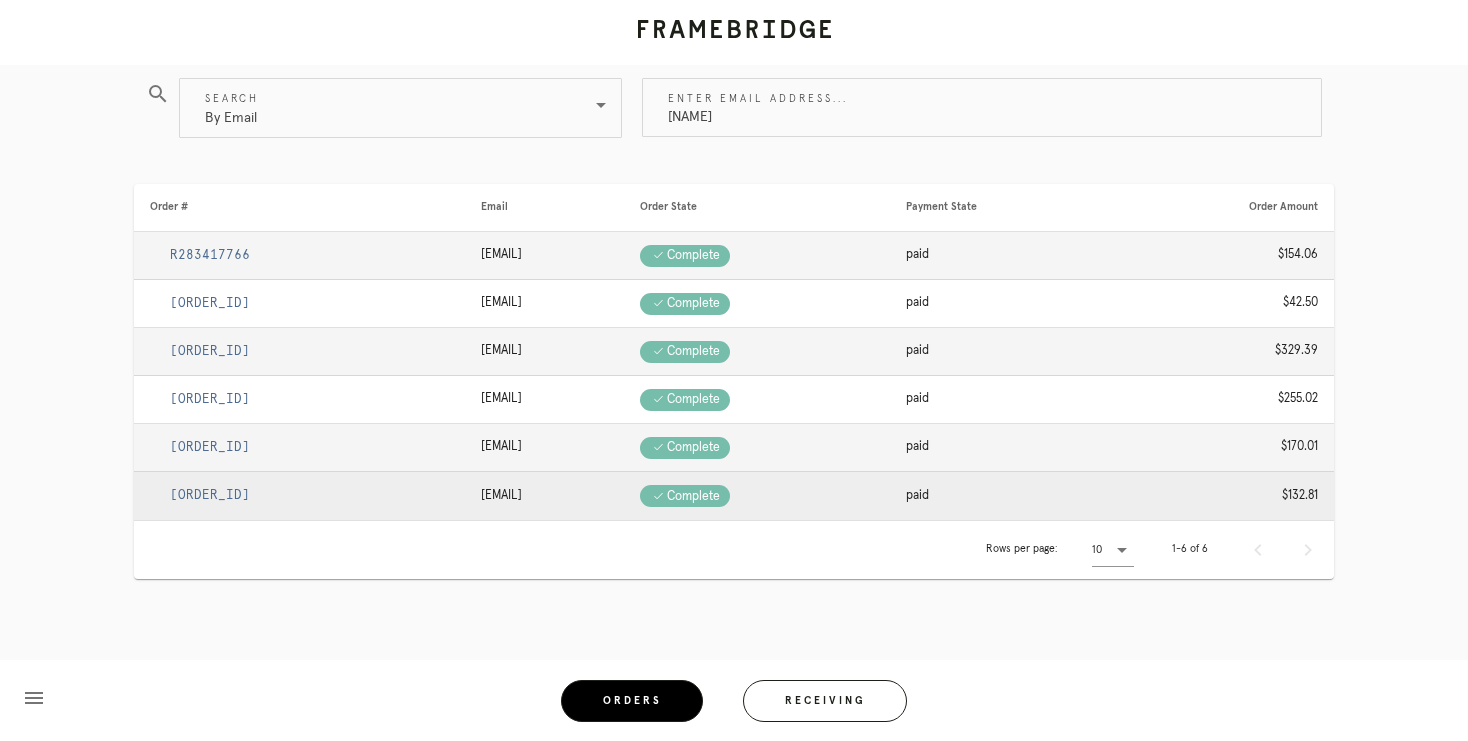 click on "R214210126" at bounding box center (210, 495) 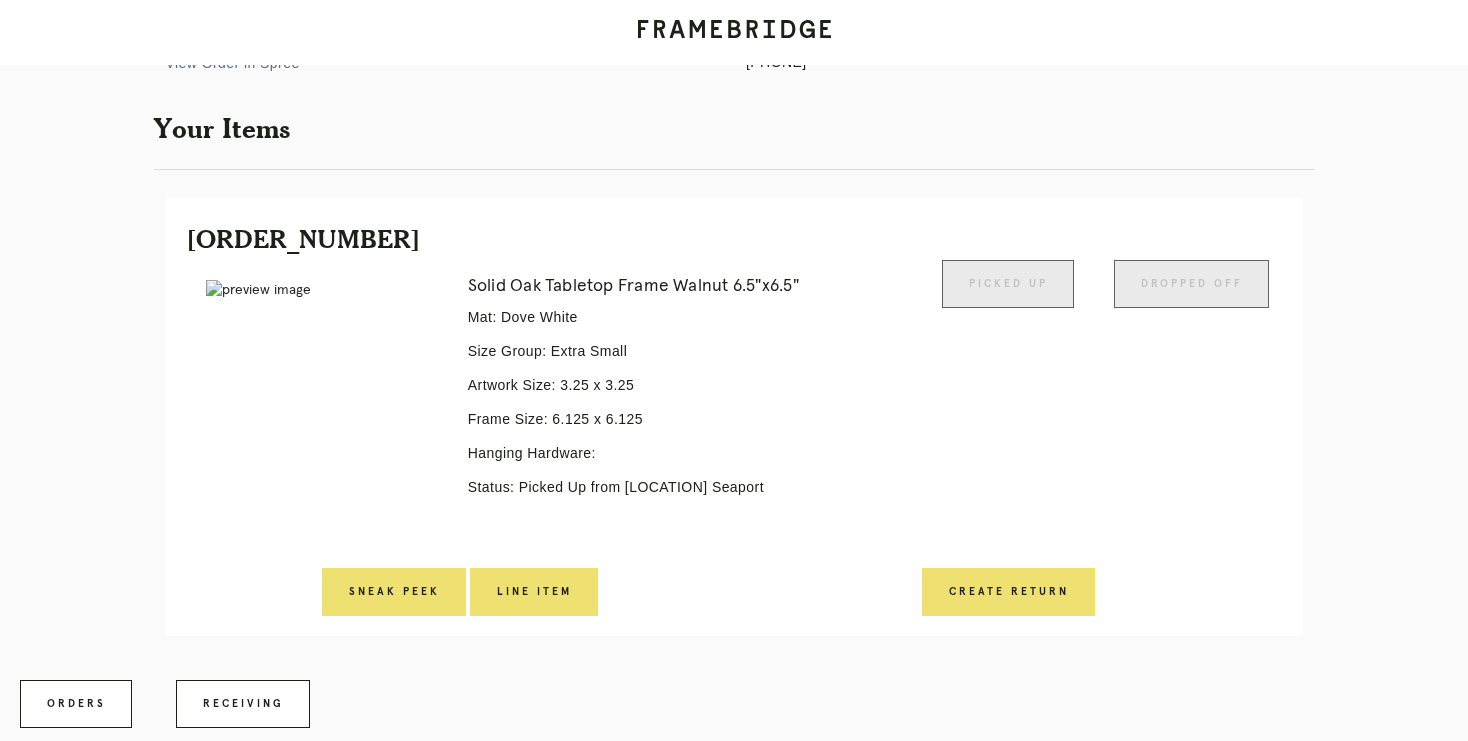scroll, scrollTop: 0, scrollLeft: 0, axis: both 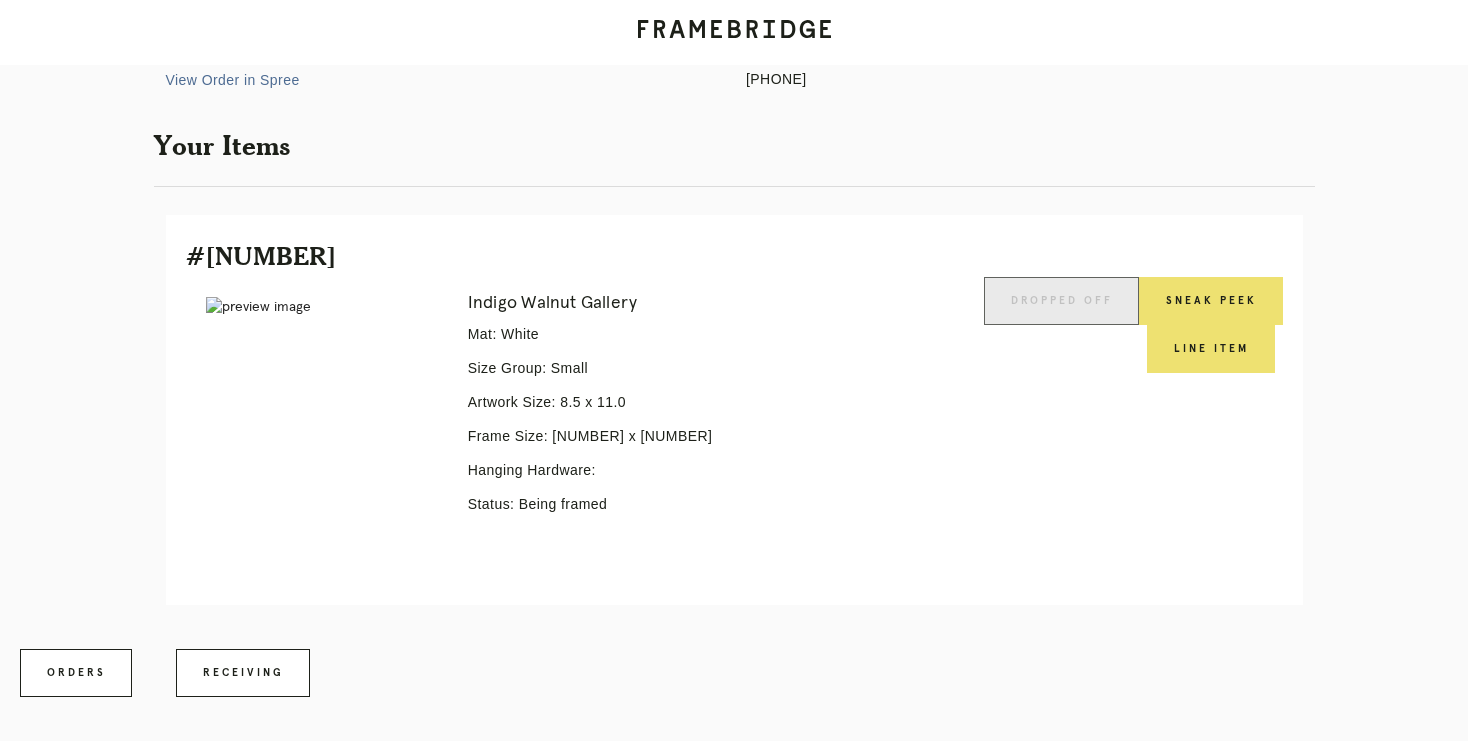 click at bounding box center (258, 307) 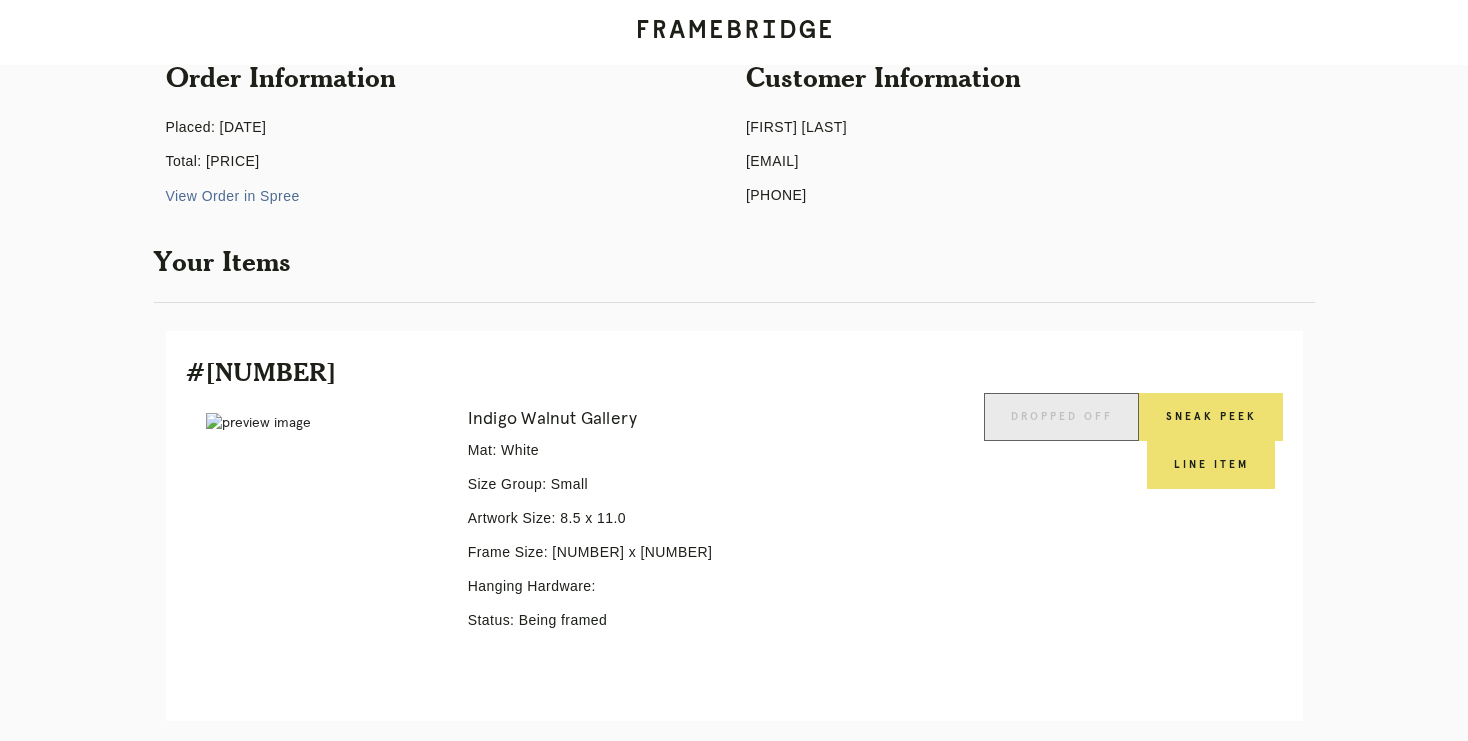 scroll, scrollTop: 187, scrollLeft: 0, axis: vertical 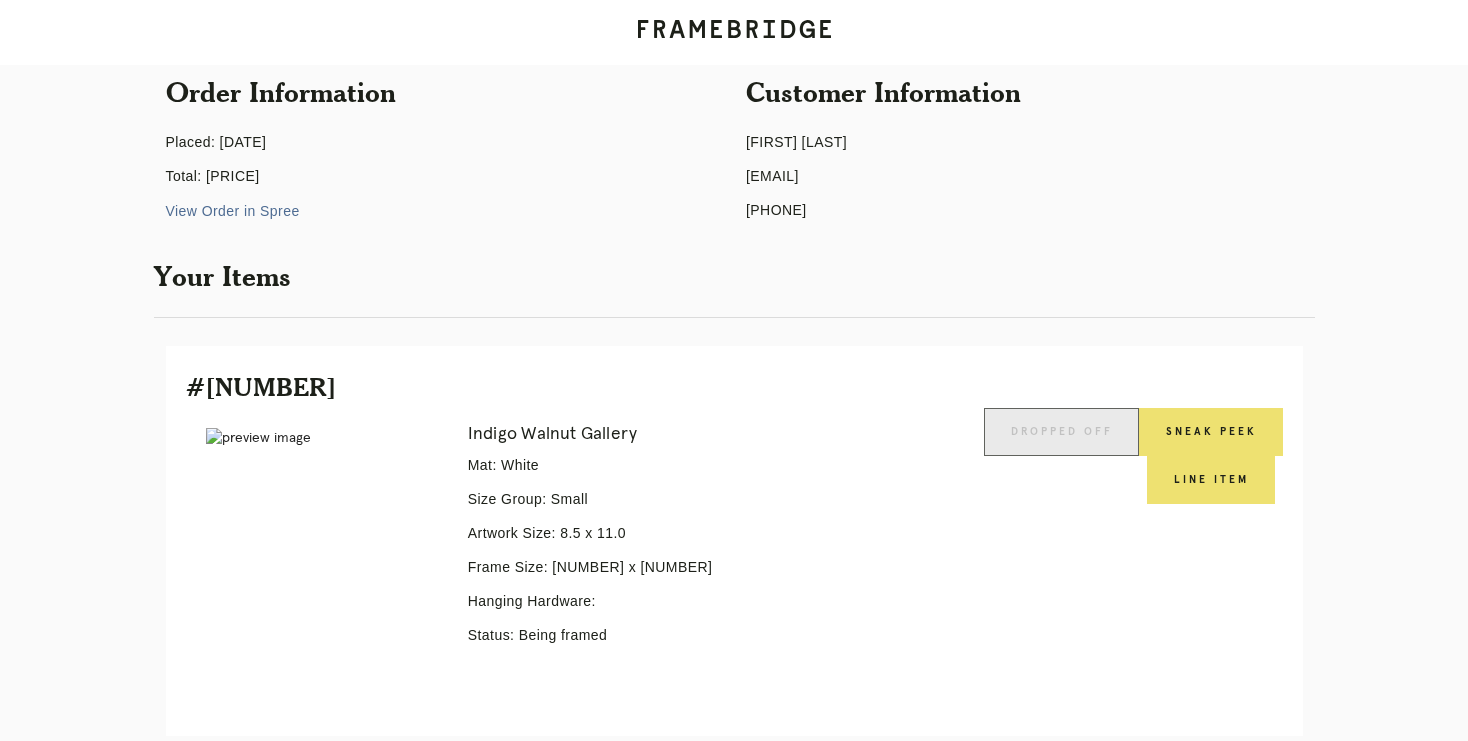 click on "View Order in Spree" at bounding box center [233, 211] 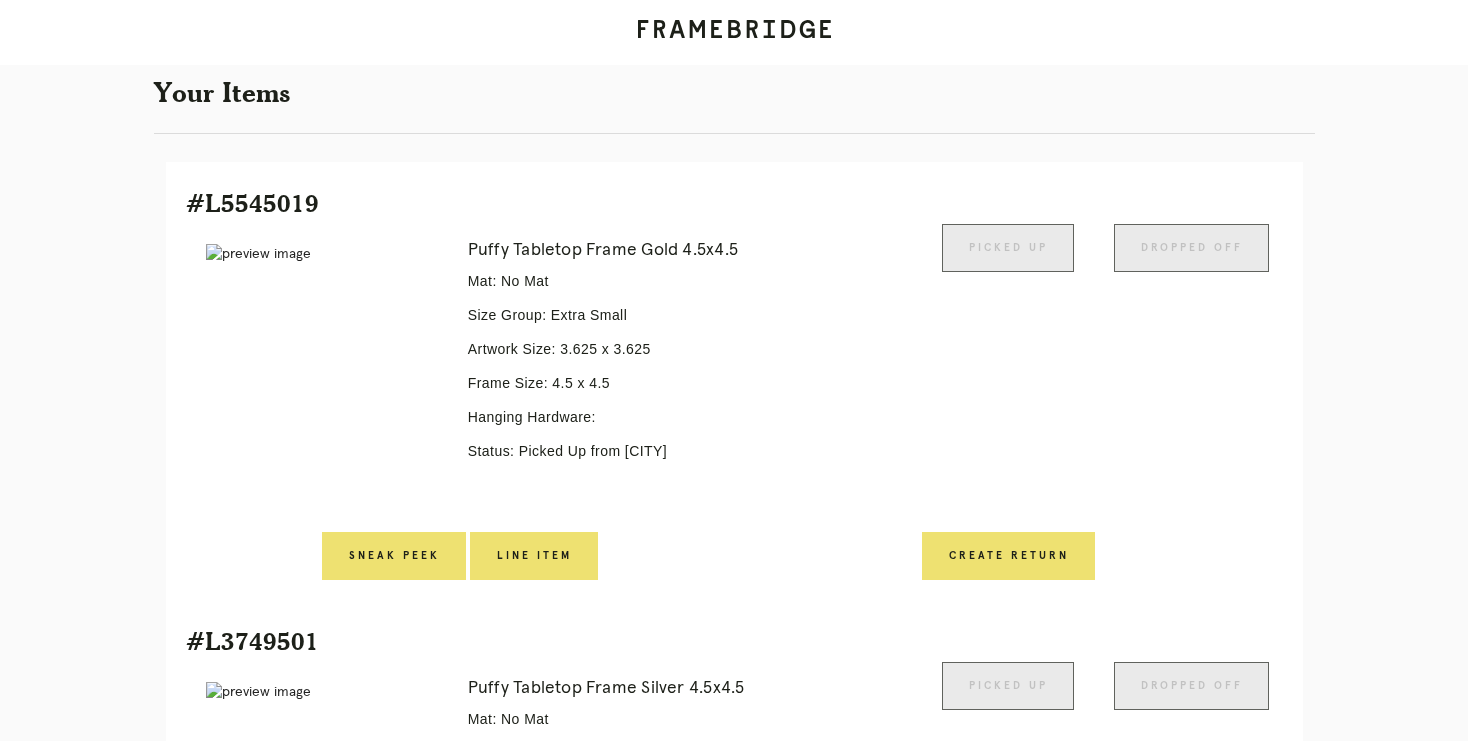 scroll, scrollTop: 0, scrollLeft: 0, axis: both 